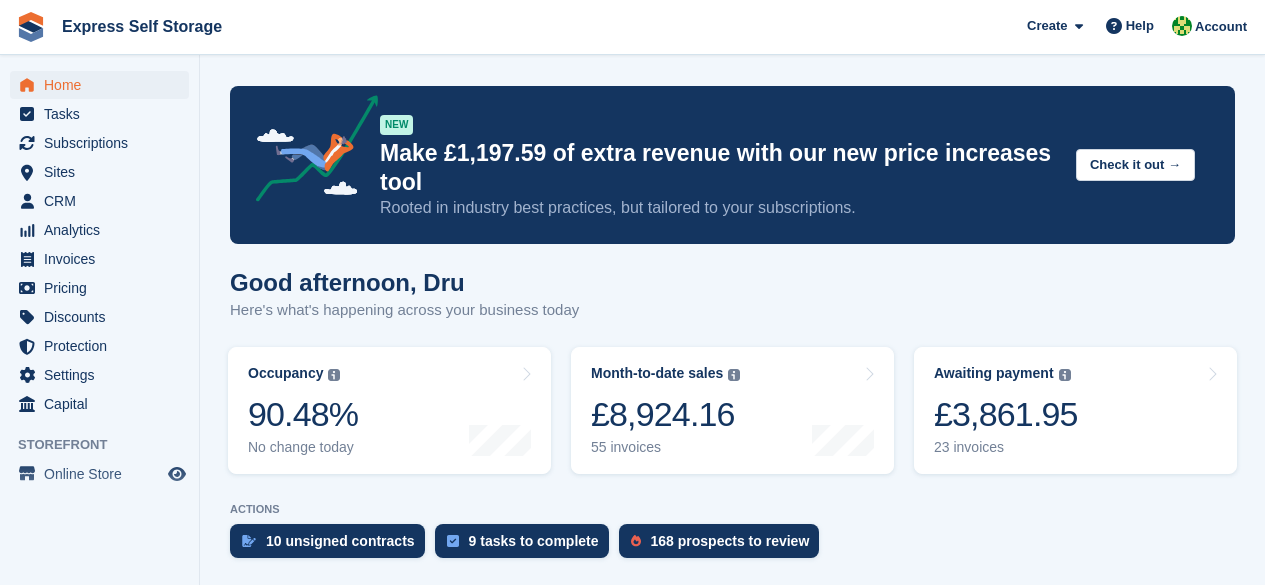 scroll, scrollTop: 55, scrollLeft: 0, axis: vertical 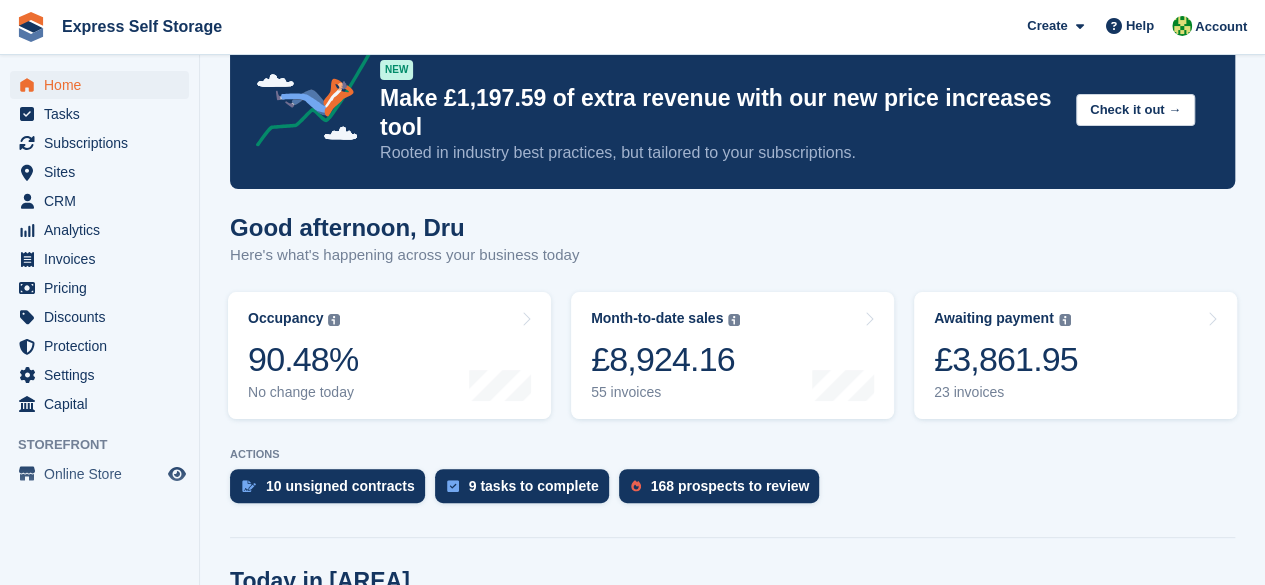 click on "Subscriptions" at bounding box center (104, 143) 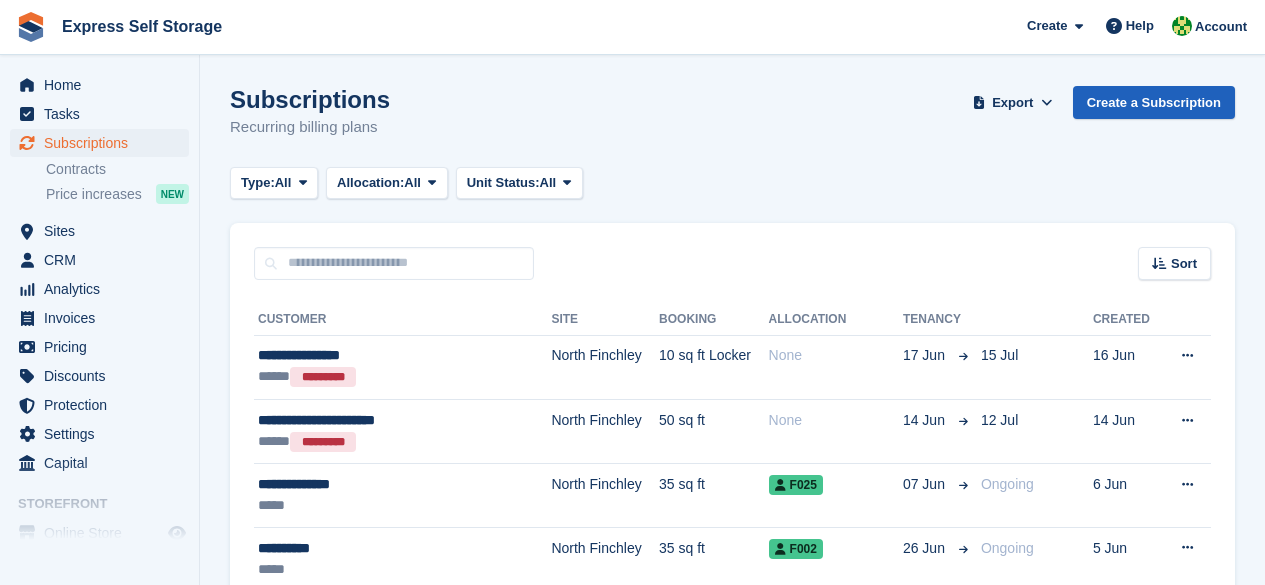 scroll, scrollTop: 0, scrollLeft: 0, axis: both 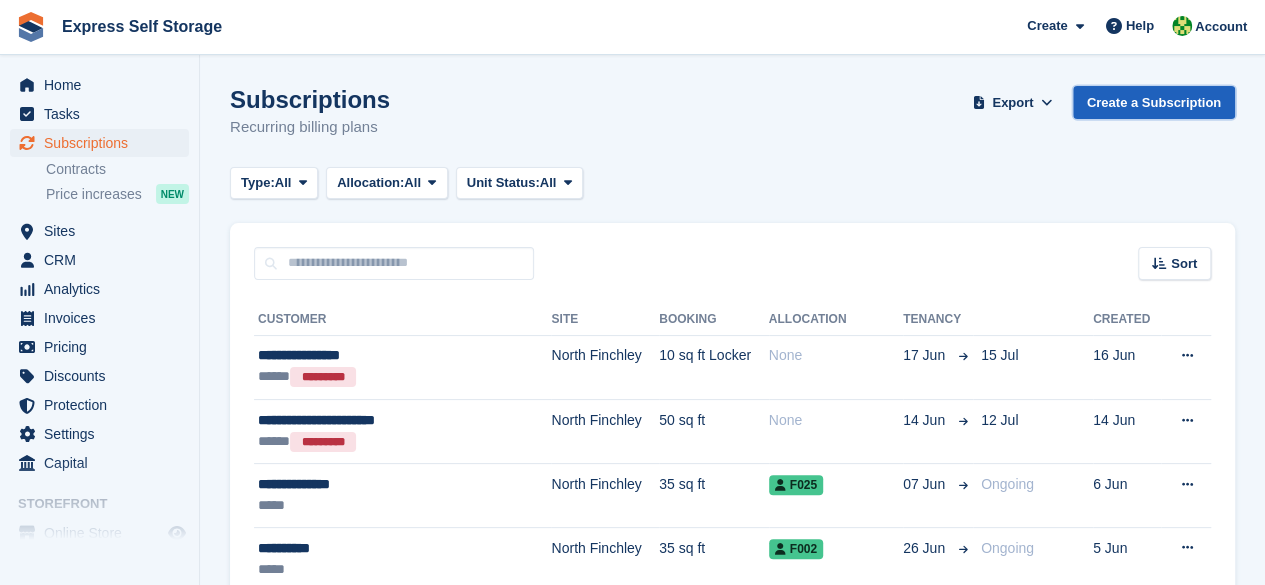 click on "Create a Subscription" at bounding box center [1154, 102] 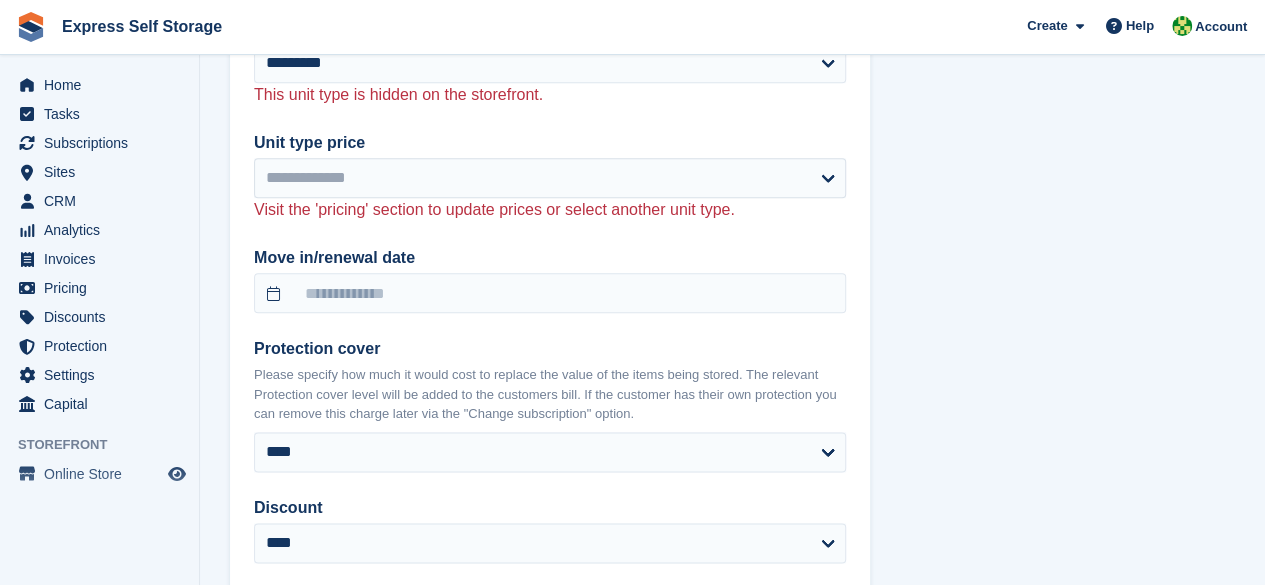 scroll, scrollTop: 1000, scrollLeft: 0, axis: vertical 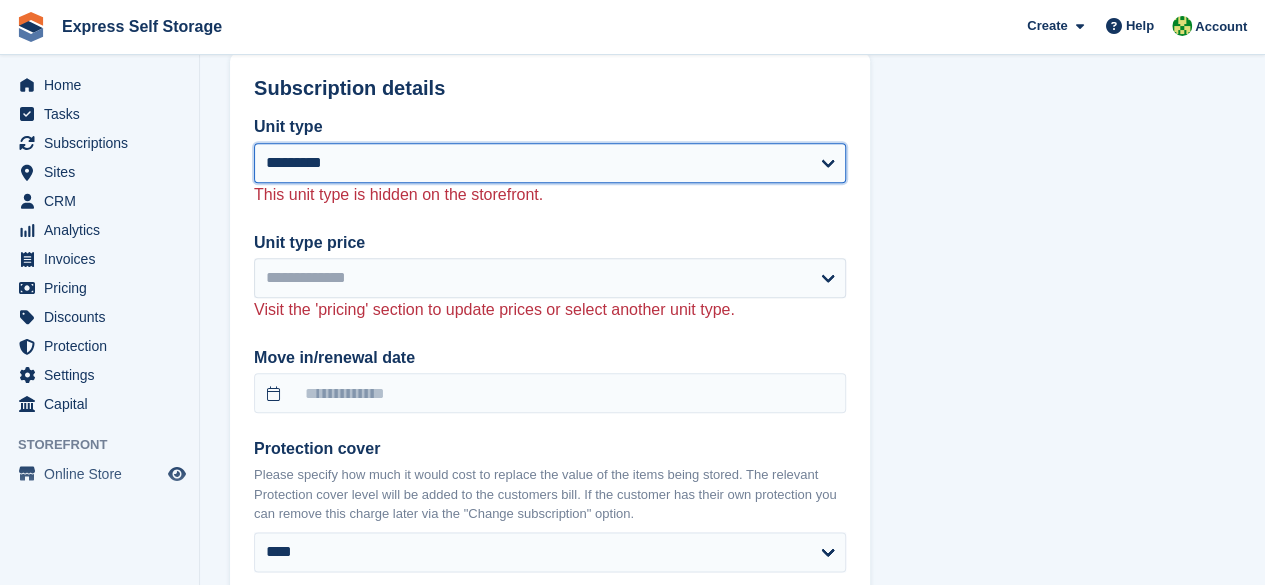 click on "**********" at bounding box center [550, 163] 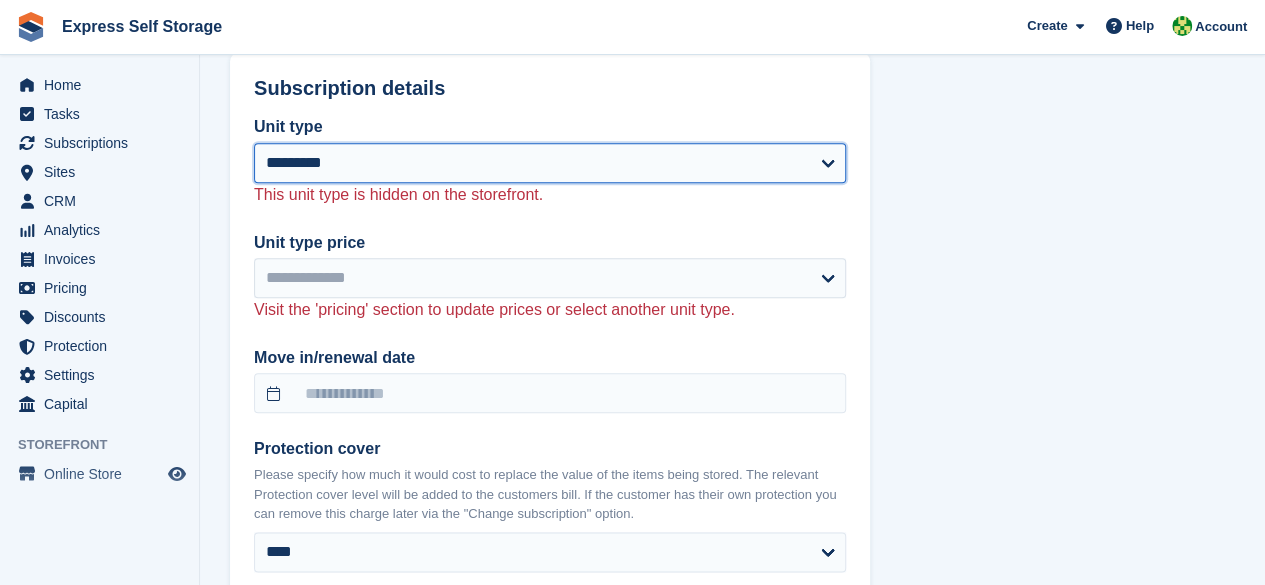 select on "****" 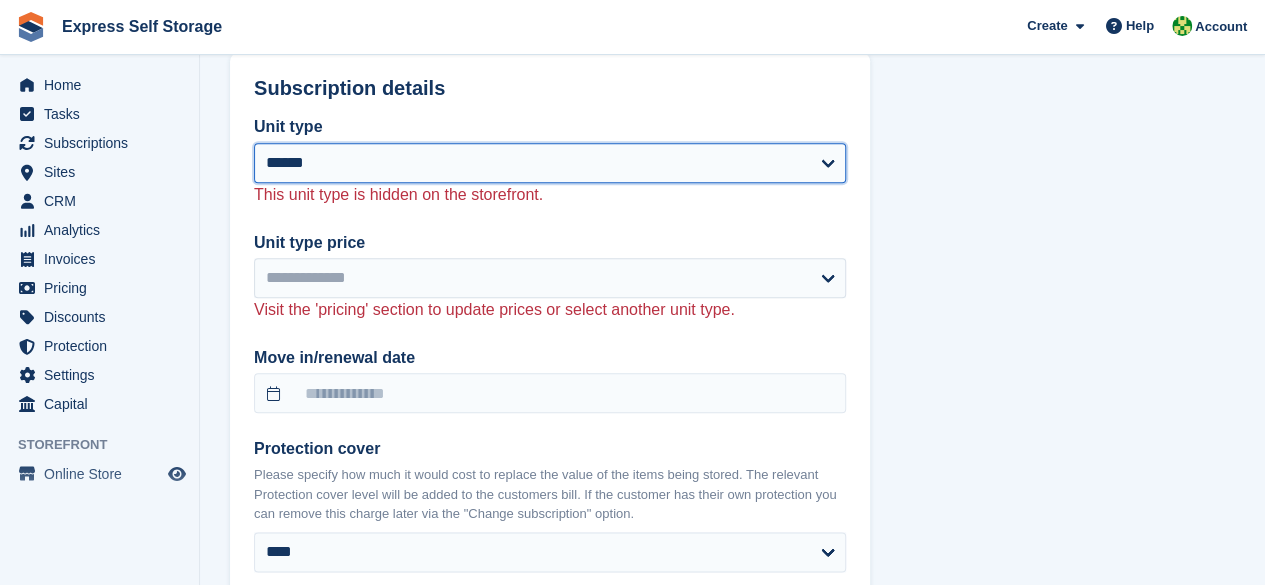 click on "**********" at bounding box center (550, 163) 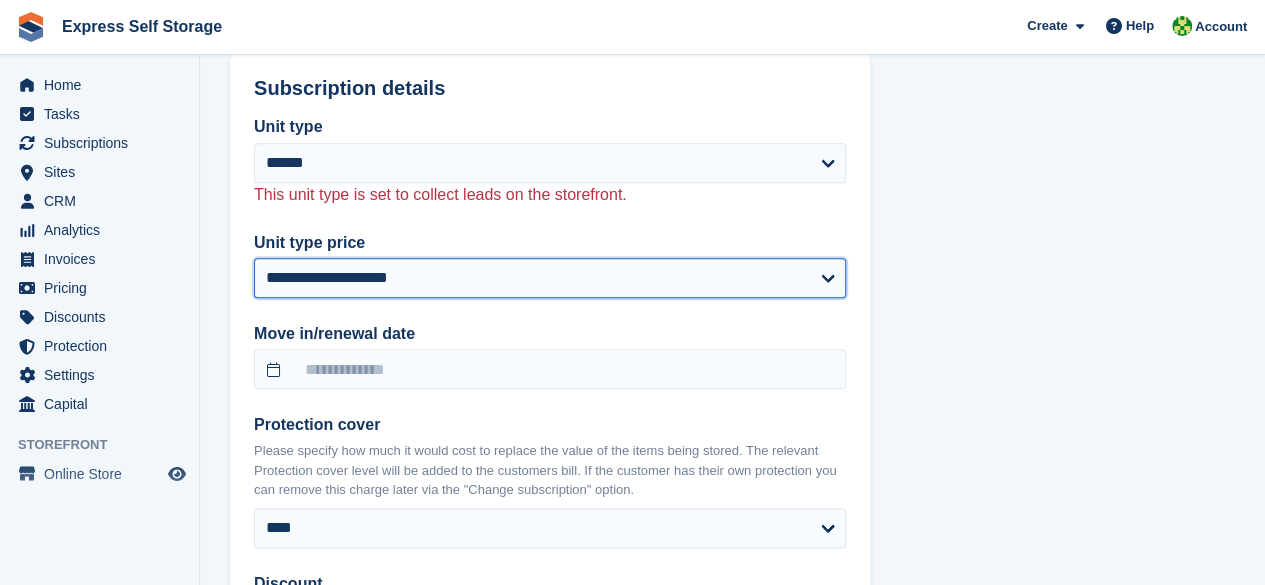click on "**********" at bounding box center [550, 278] 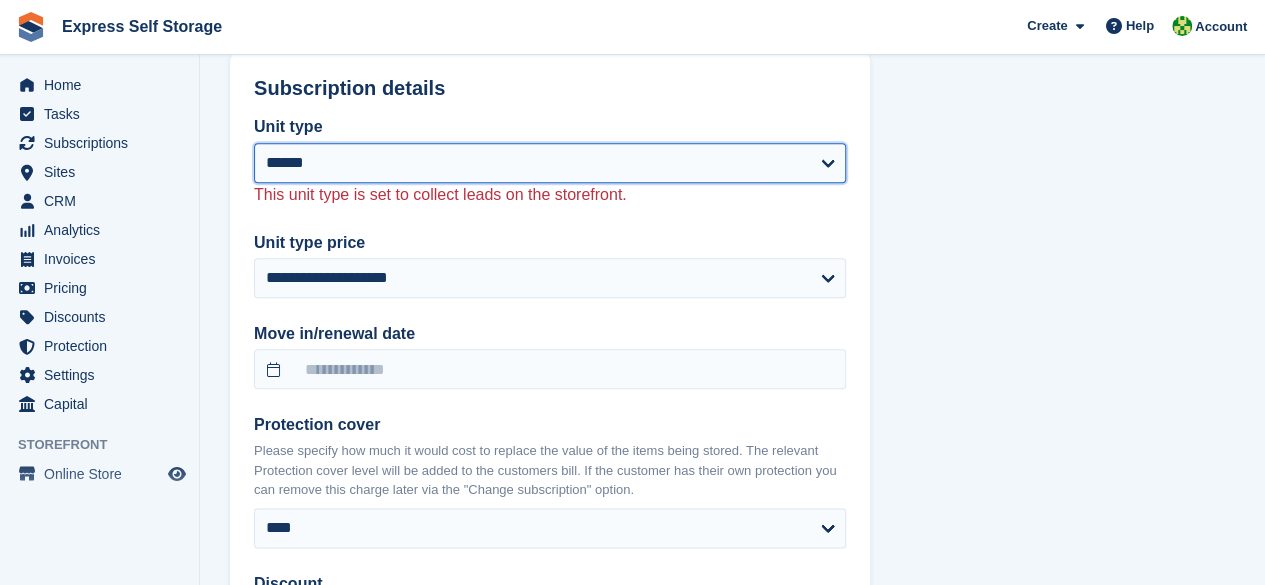click on "**********" at bounding box center [550, 163] 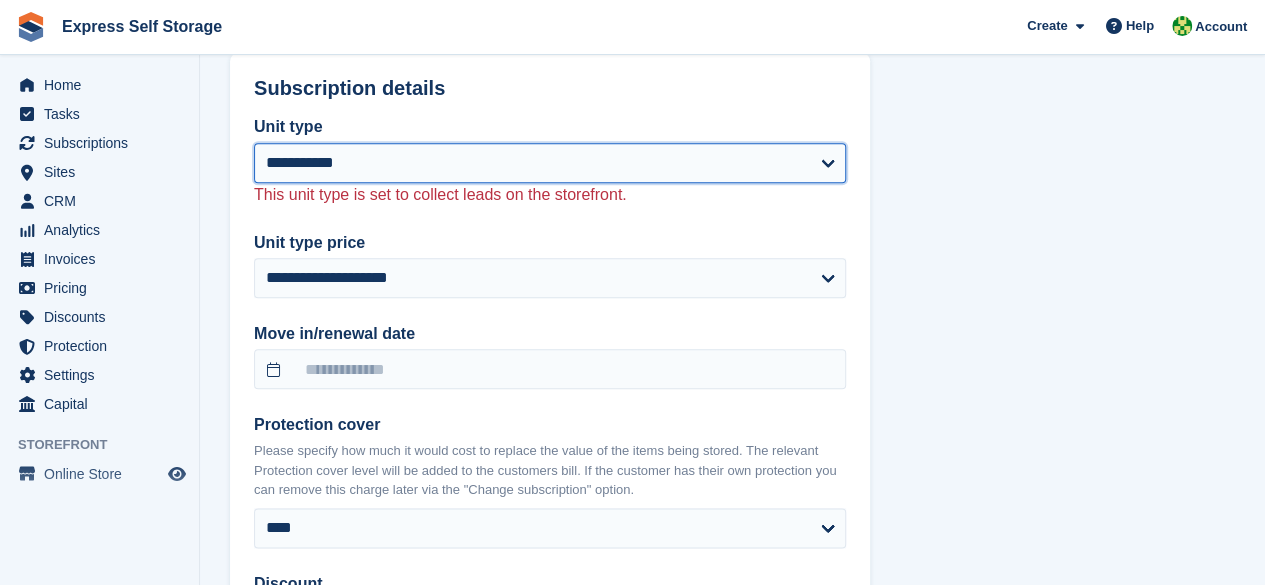 click on "**********" at bounding box center [550, 163] 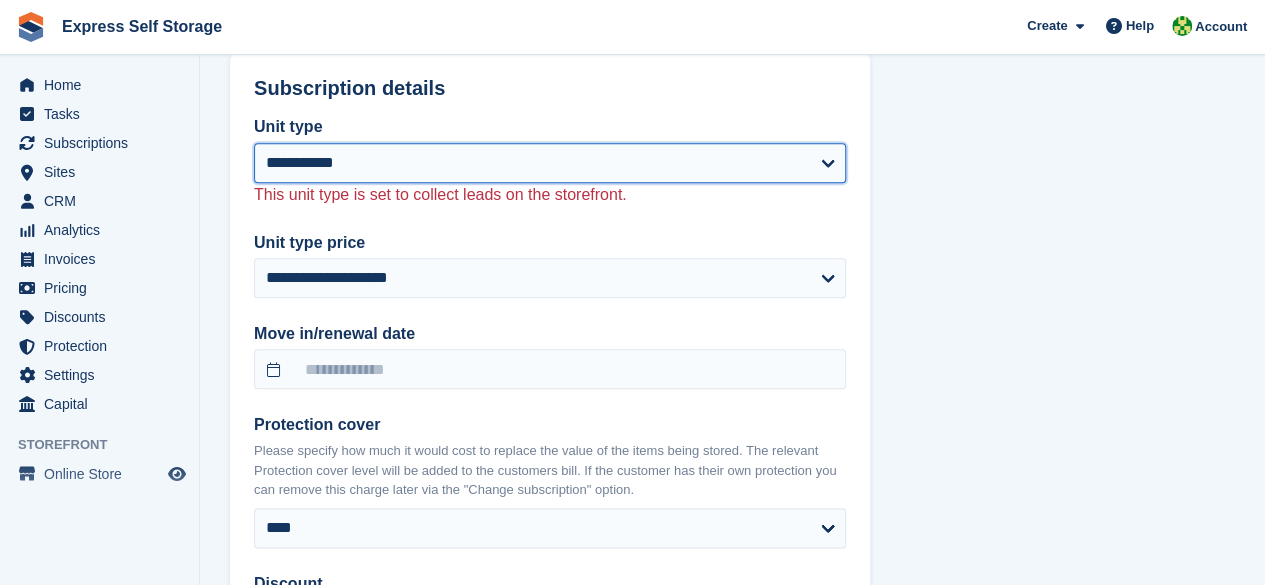 select 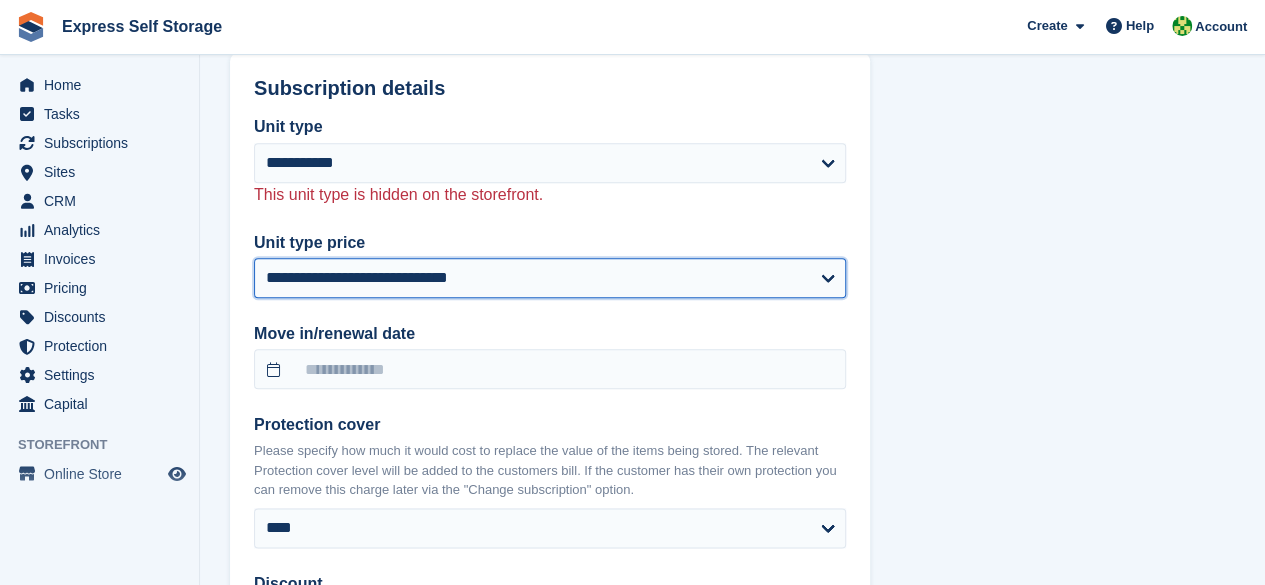 click on "**********" at bounding box center [550, 278] 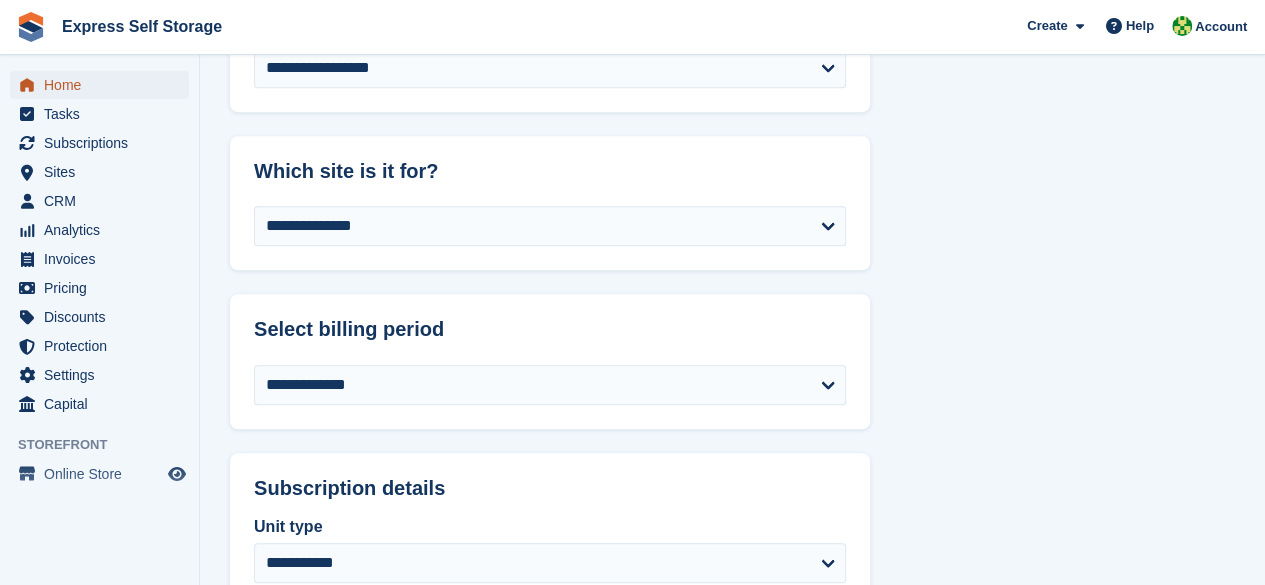 click on "Home" at bounding box center [104, 85] 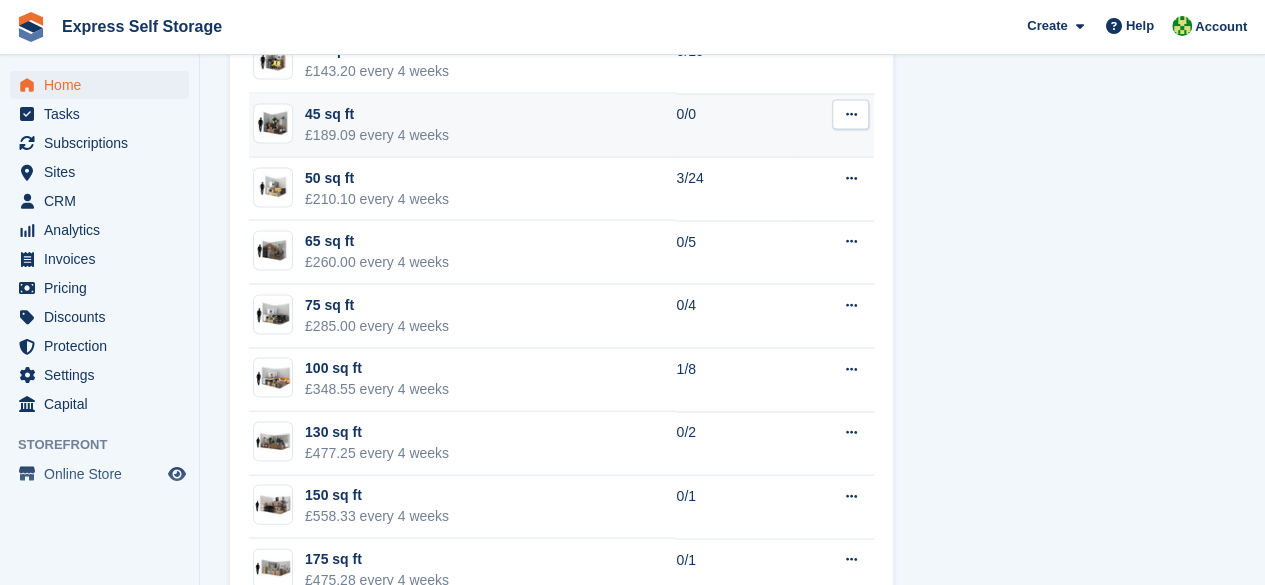 scroll, scrollTop: 1976, scrollLeft: 0, axis: vertical 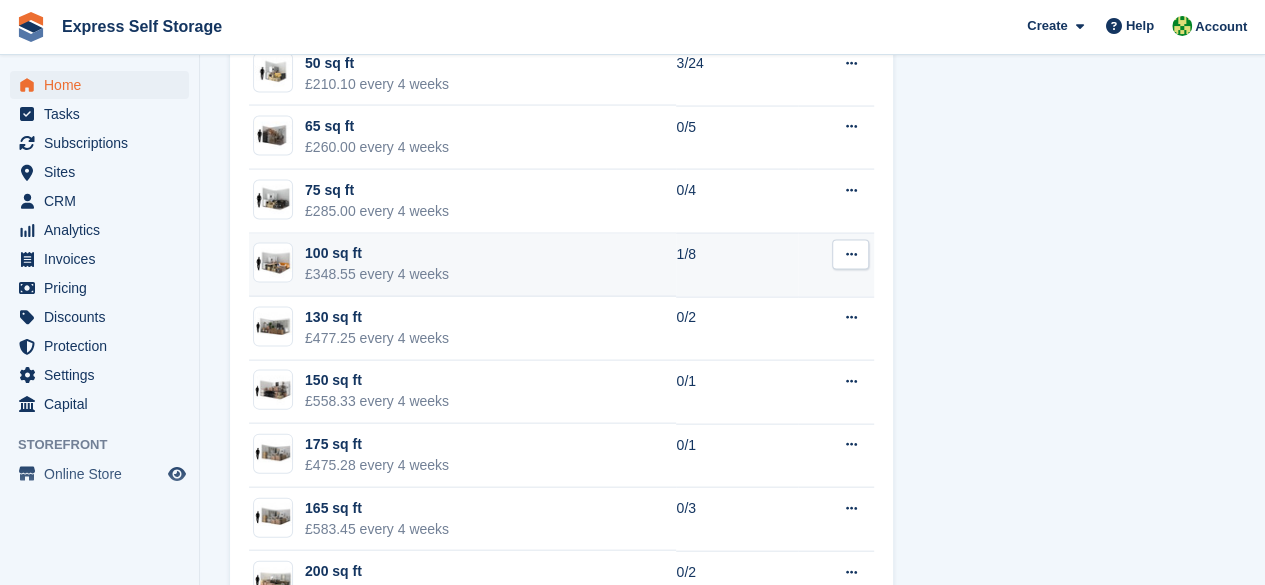 drag, startPoint x: 300, startPoint y: 240, endPoint x: 358, endPoint y: 243, distance: 58.077534 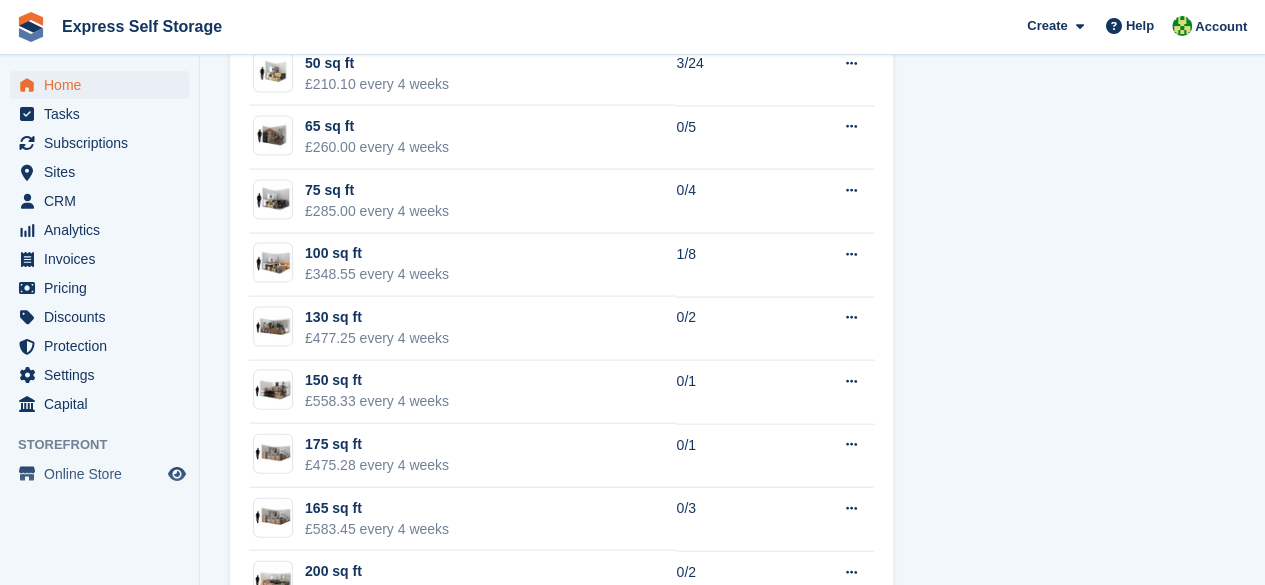 click on "Unit availability
11 available
Name
Available
Electricity
£46.00 every 4 weeks
0/0
Edit unit type
View on Store
WCTEST
Price not set
0/0
Edit unit type
View on Store
0/0" at bounding box center [732, 1] 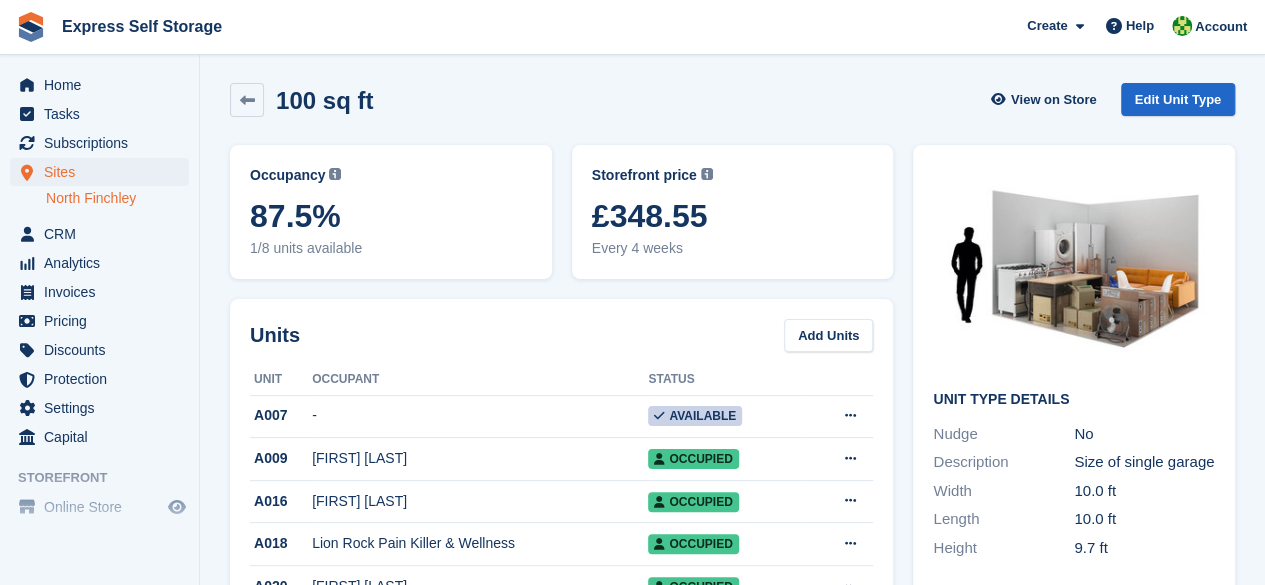 scroll, scrollTop: 0, scrollLeft: 0, axis: both 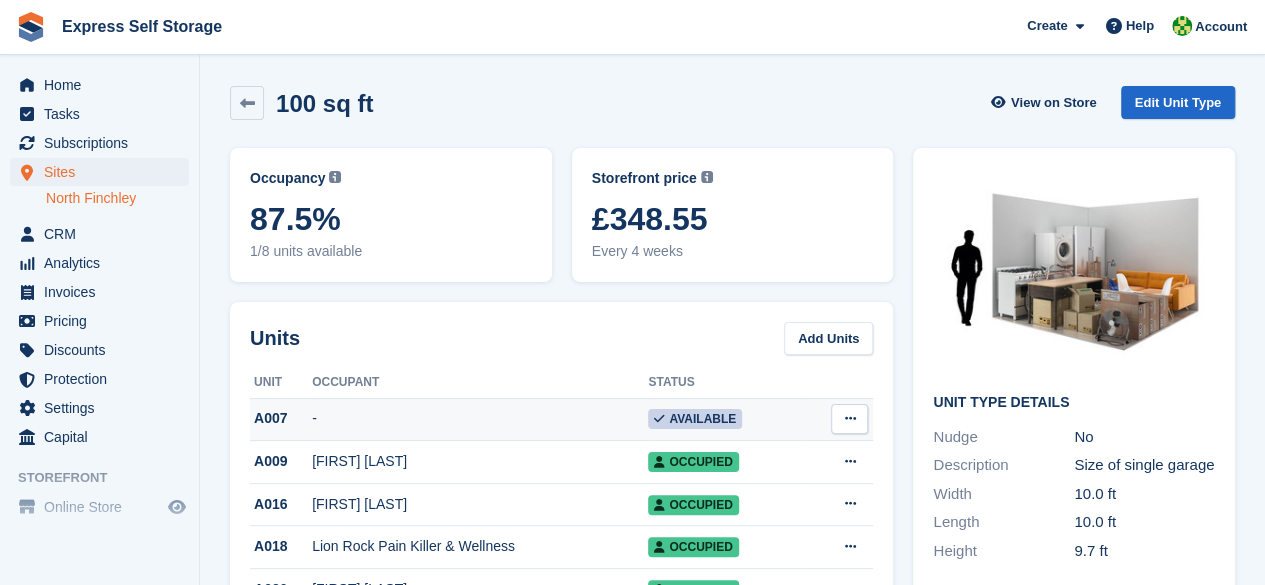 click on "-" at bounding box center (480, 419) 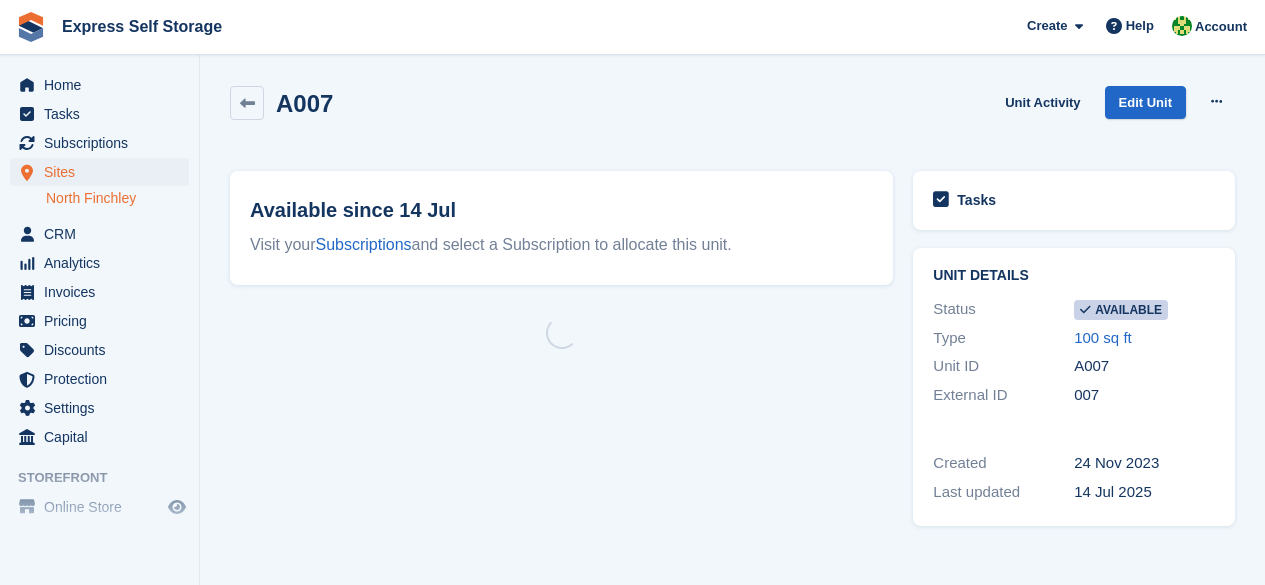 scroll, scrollTop: 0, scrollLeft: 0, axis: both 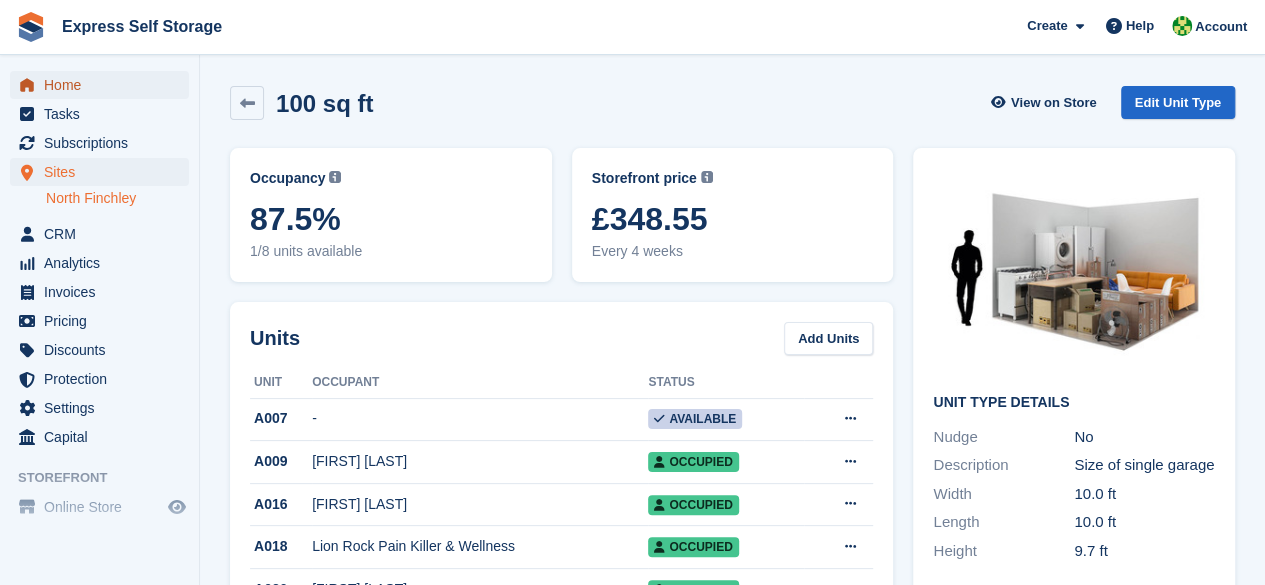 click on "Home" at bounding box center [104, 85] 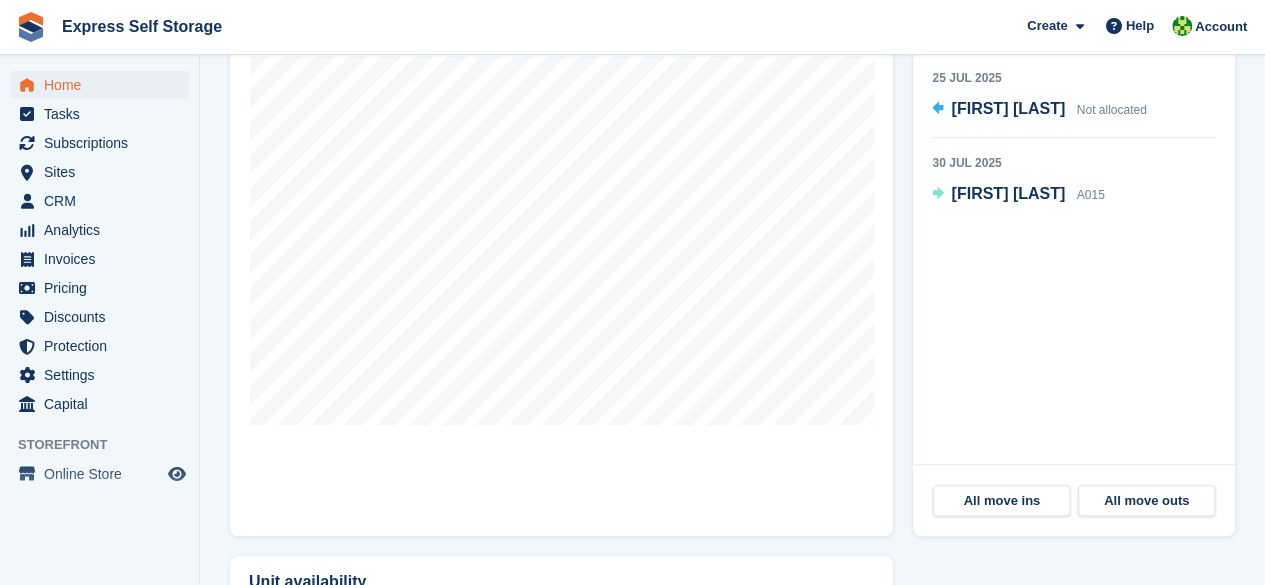 scroll, scrollTop: 800, scrollLeft: 0, axis: vertical 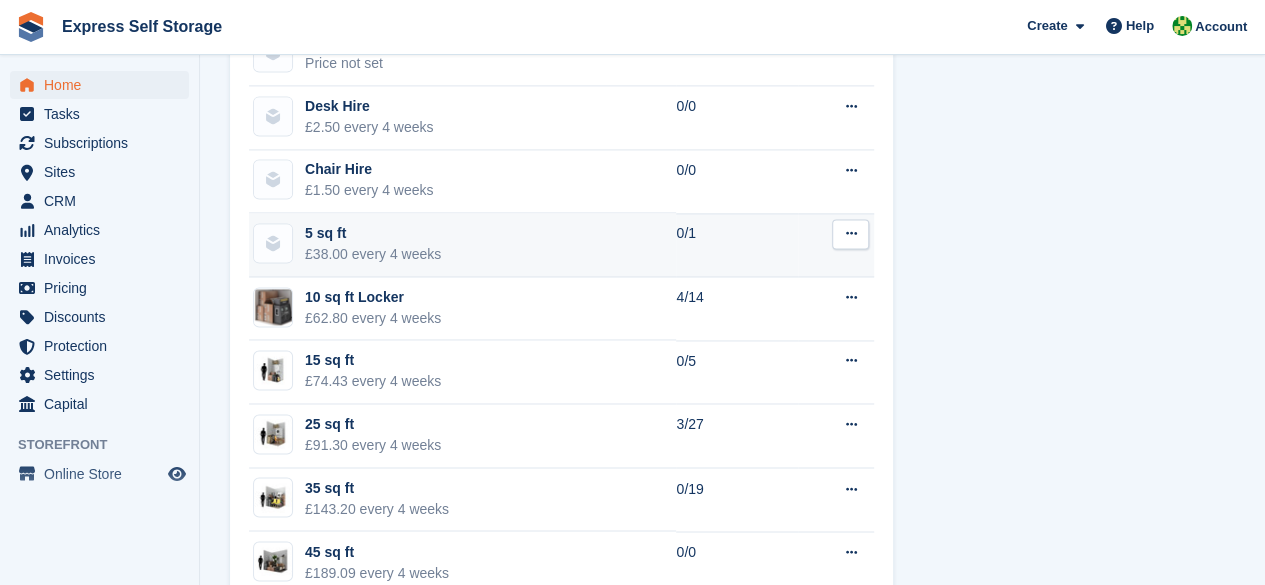 click on "Electricity
£46.00 every 4 weeks
0/0
Edit unit type
View on Store
WCTEST
Price not set
0/0
Edit unit type
View on Store
300 SQ FT" at bounding box center [561, 594] 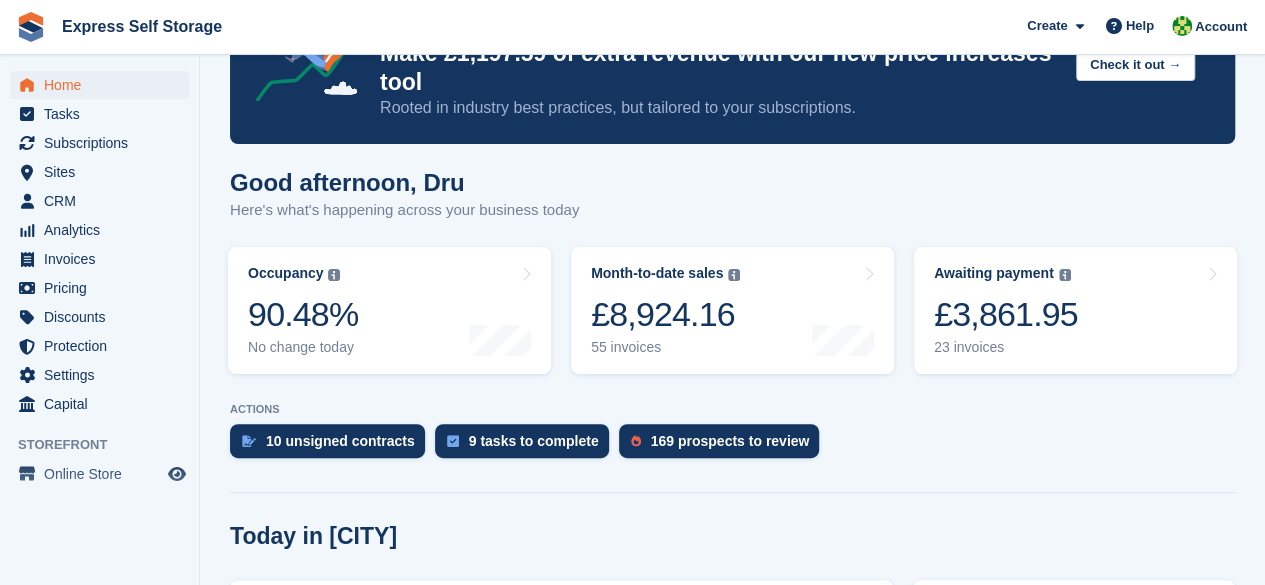 scroll, scrollTop: 0, scrollLeft: 0, axis: both 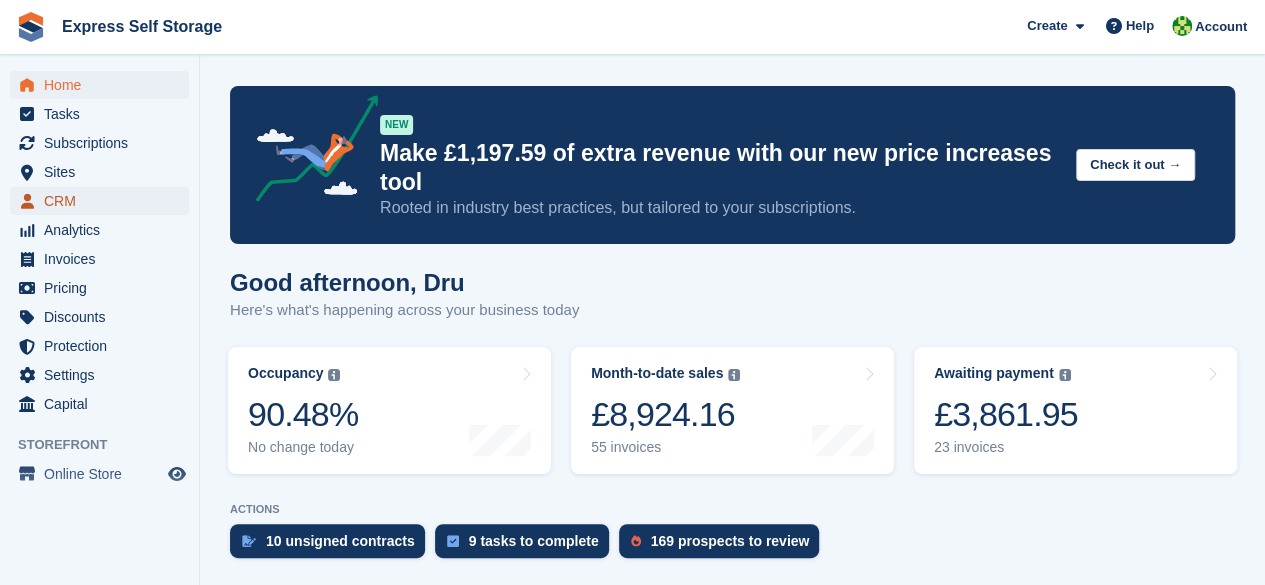click on "CRM" at bounding box center (104, 201) 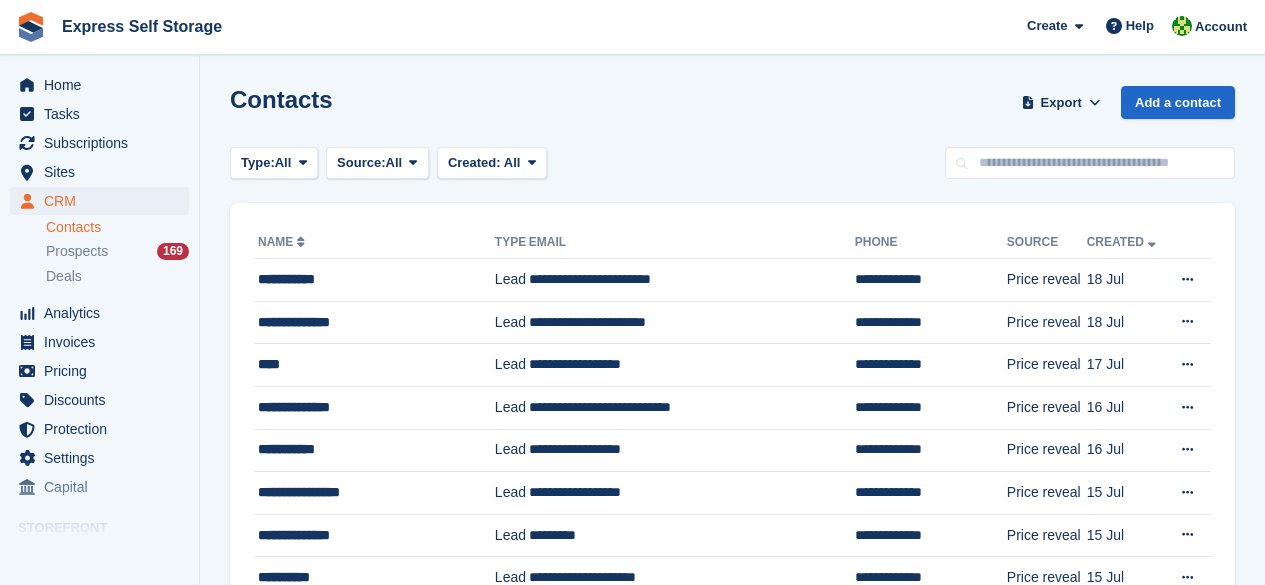 scroll, scrollTop: 0, scrollLeft: 0, axis: both 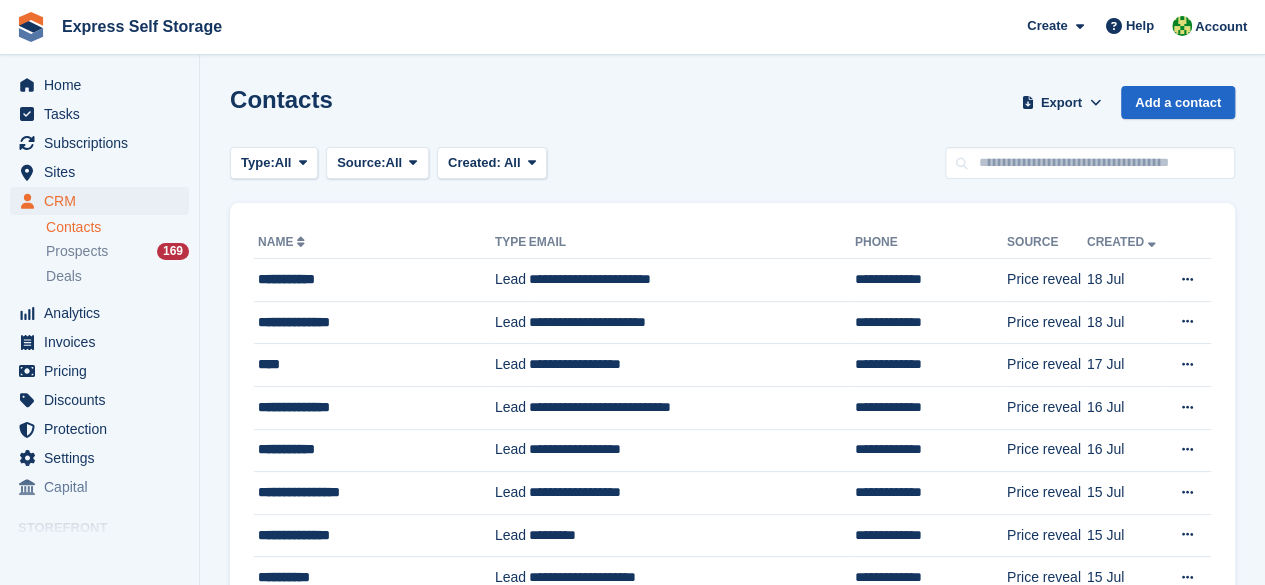 click on "Prospects" at bounding box center (77, 251) 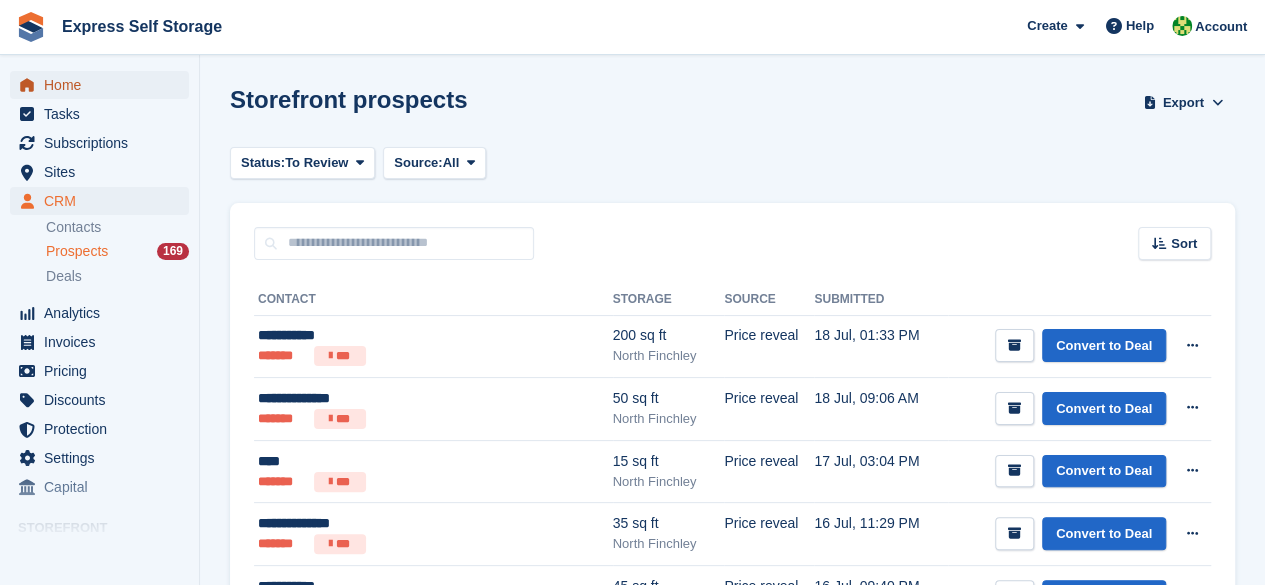 click on "Home" at bounding box center [104, 85] 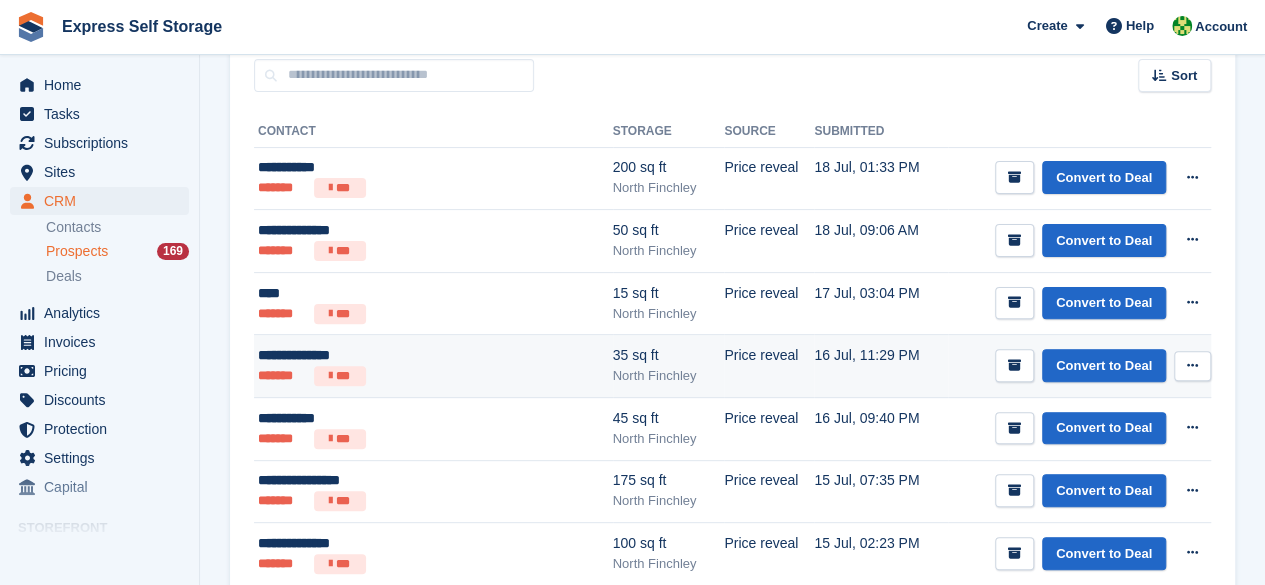 scroll, scrollTop: 200, scrollLeft: 0, axis: vertical 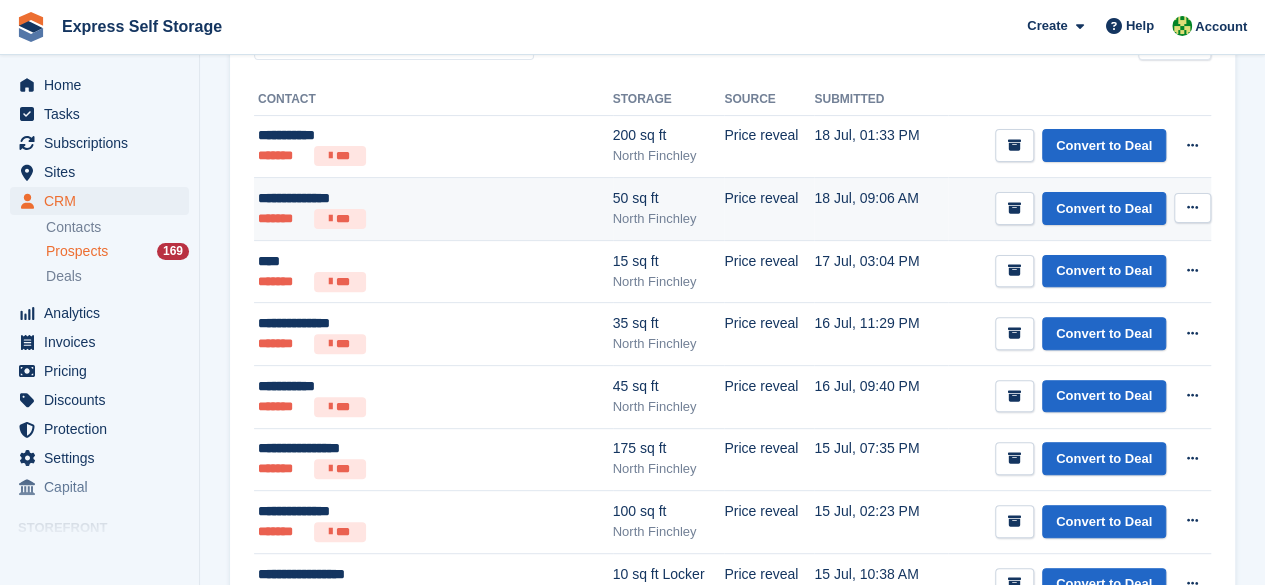 click on "**********" at bounding box center [403, 198] 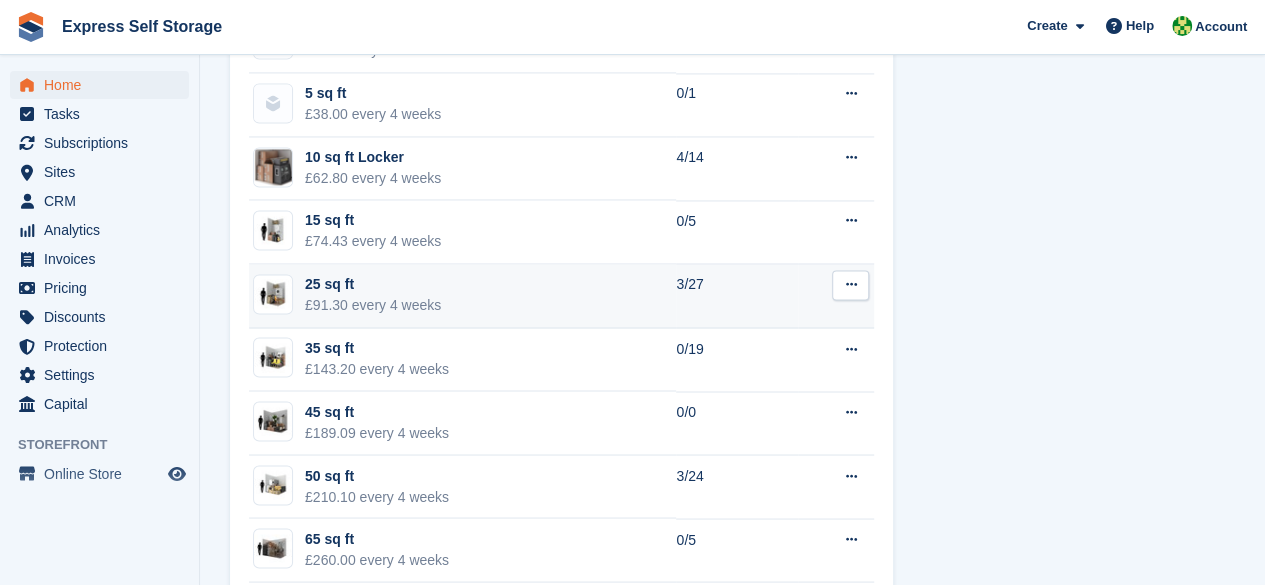 scroll, scrollTop: 1576, scrollLeft: 0, axis: vertical 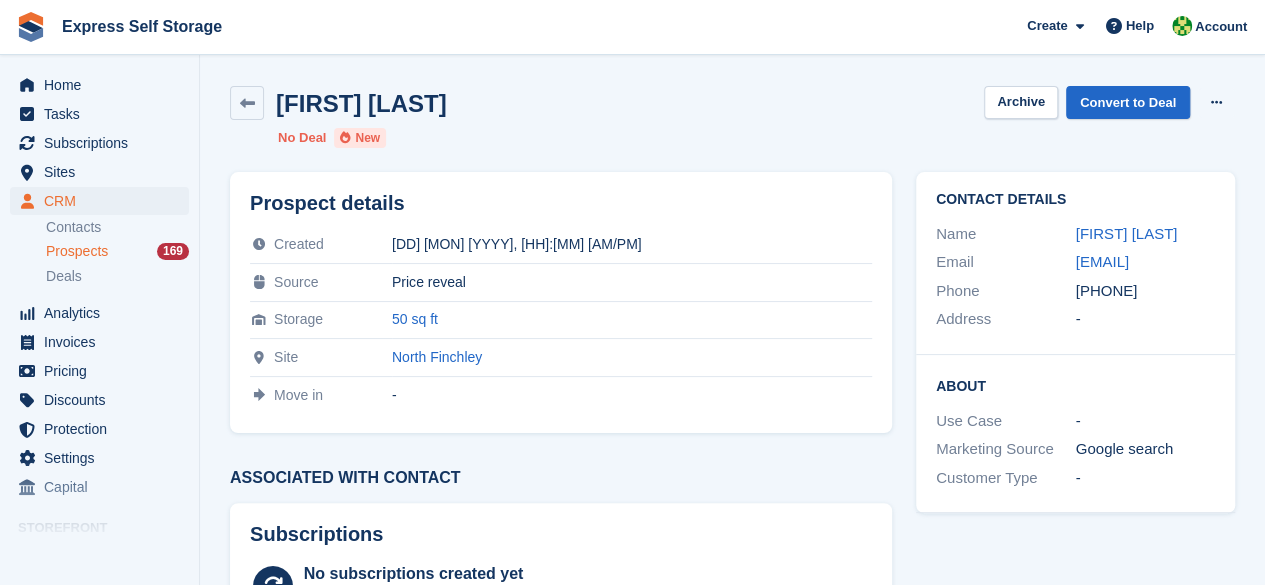 click on "[FIRST] [LAST]
Archive
Convert to Deal
Delete prospect
No Deal
New" at bounding box center [732, 117] 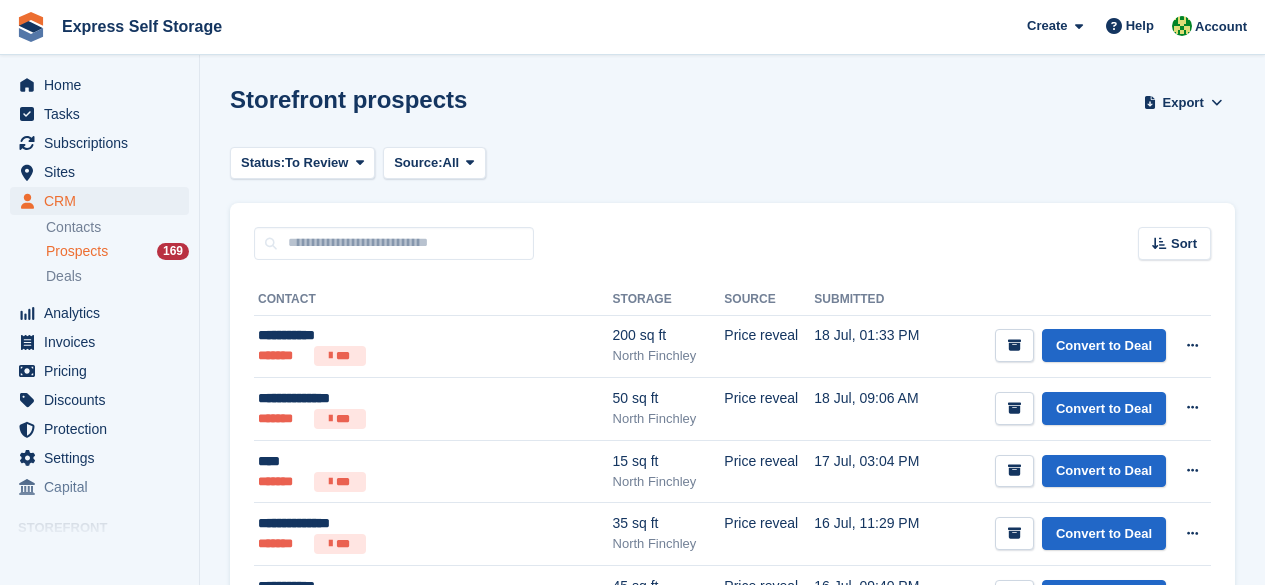 scroll, scrollTop: 200, scrollLeft: 0, axis: vertical 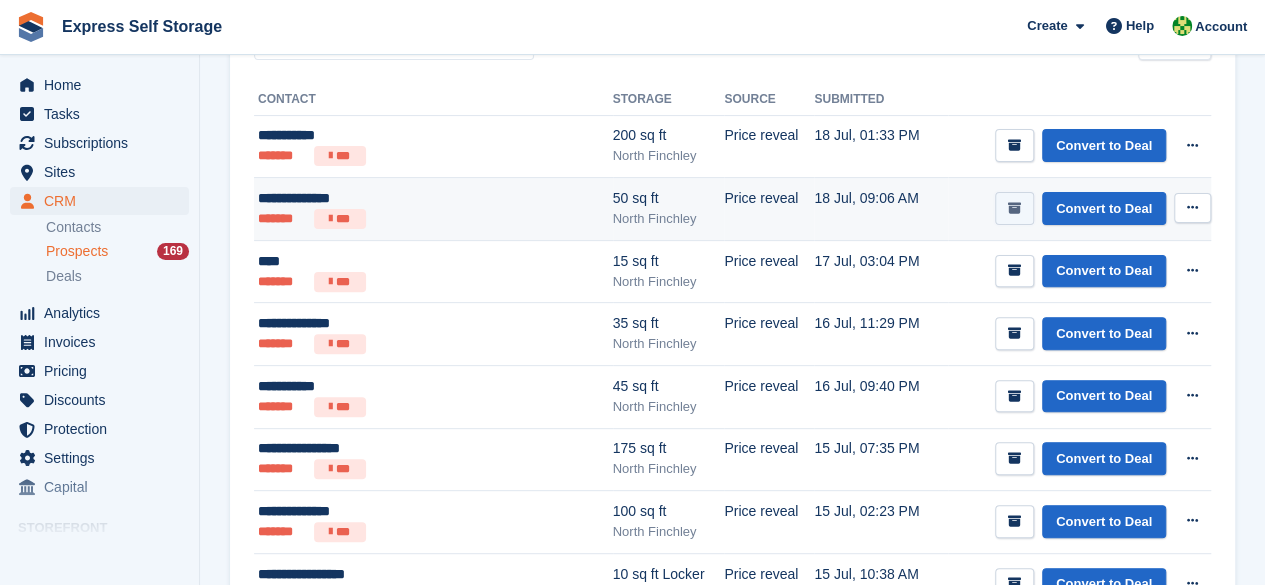 click at bounding box center [1014, 208] 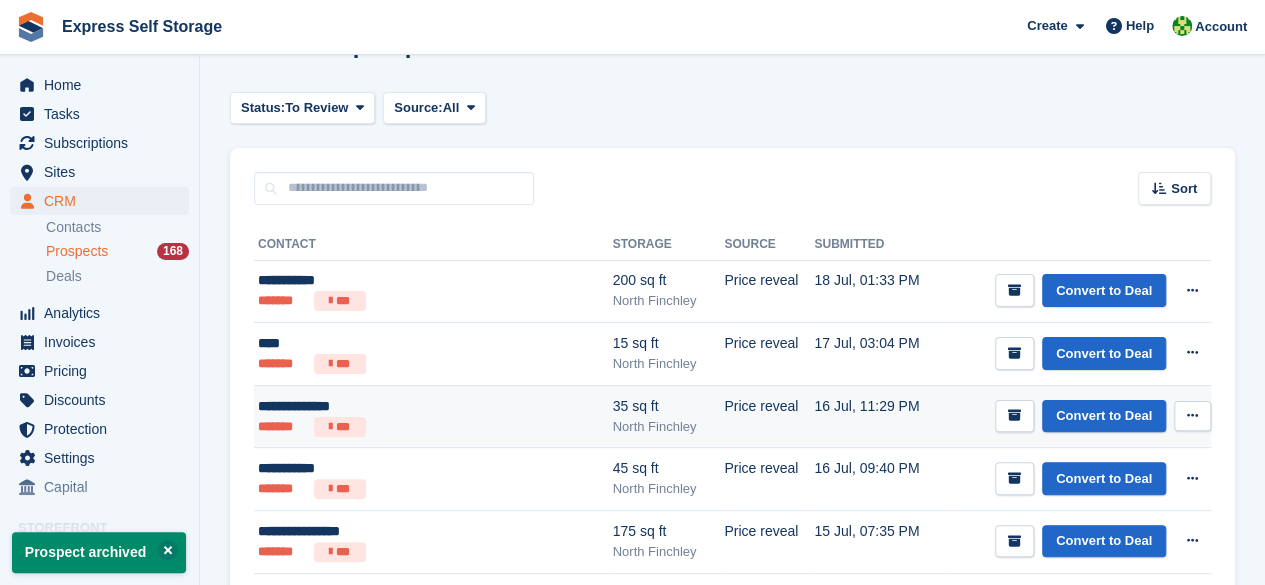 scroll, scrollTop: 100, scrollLeft: 0, axis: vertical 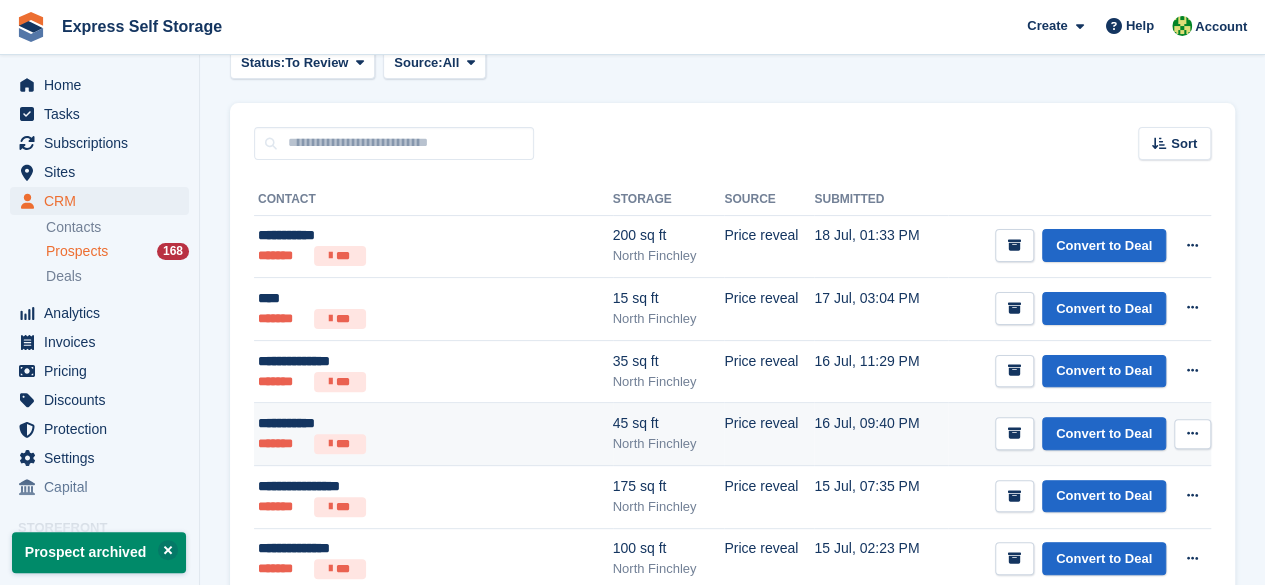 click on "*******
***" at bounding box center [403, 444] 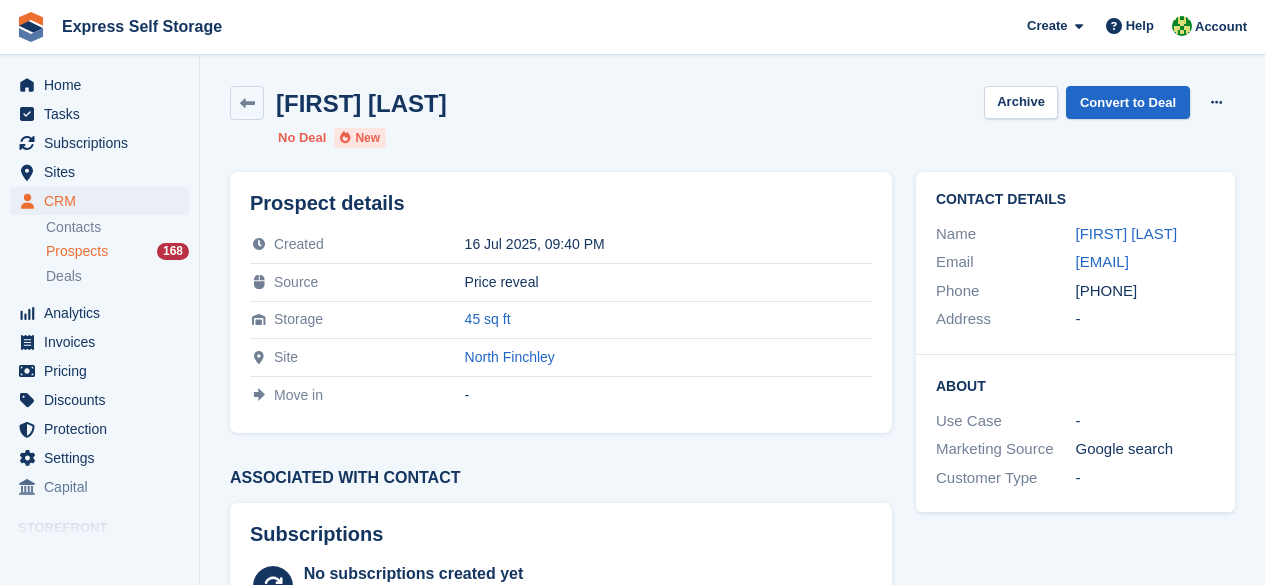scroll, scrollTop: 0, scrollLeft: 0, axis: both 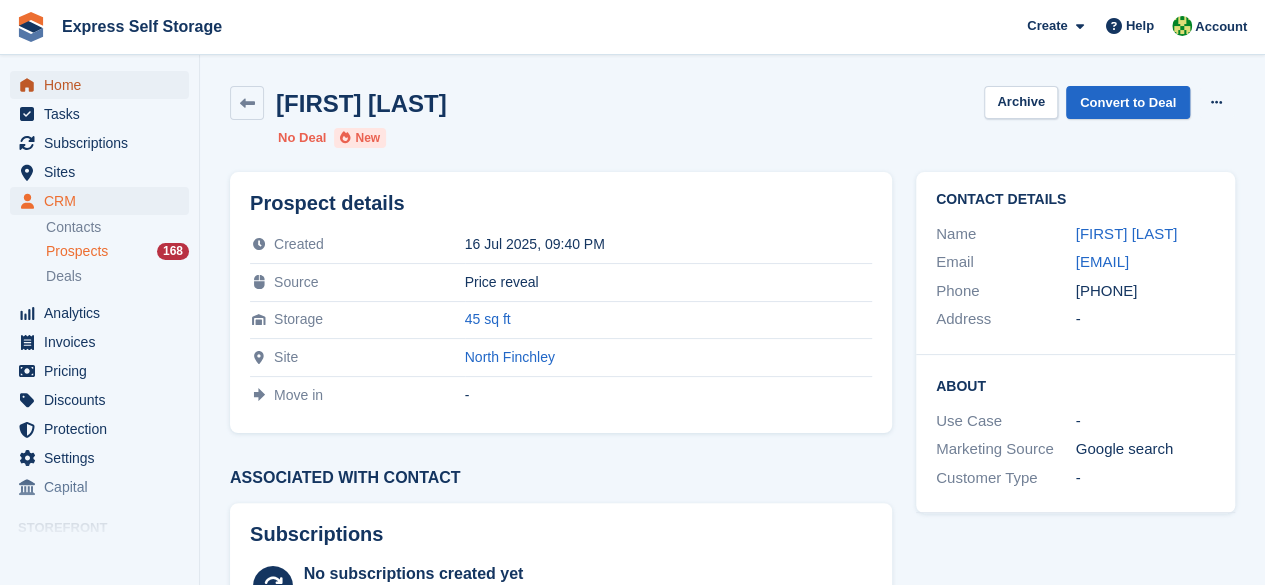 click on "Home" at bounding box center (104, 85) 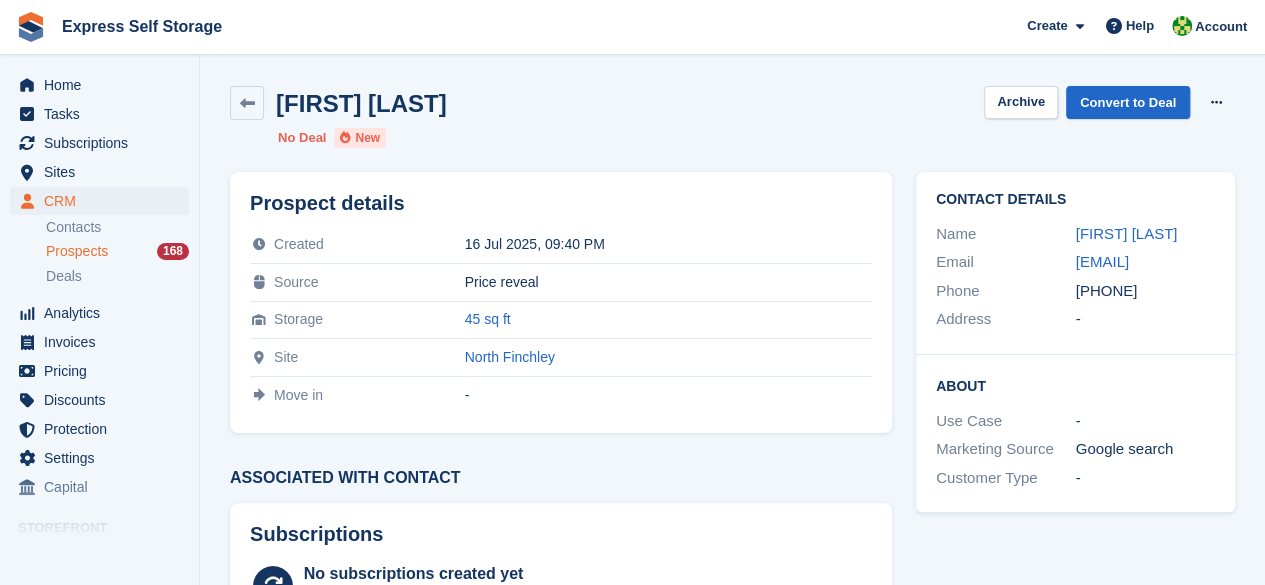 drag, startPoint x: 1073, startPoint y: 265, endPoint x: 1107, endPoint y: 279, distance: 36.769554 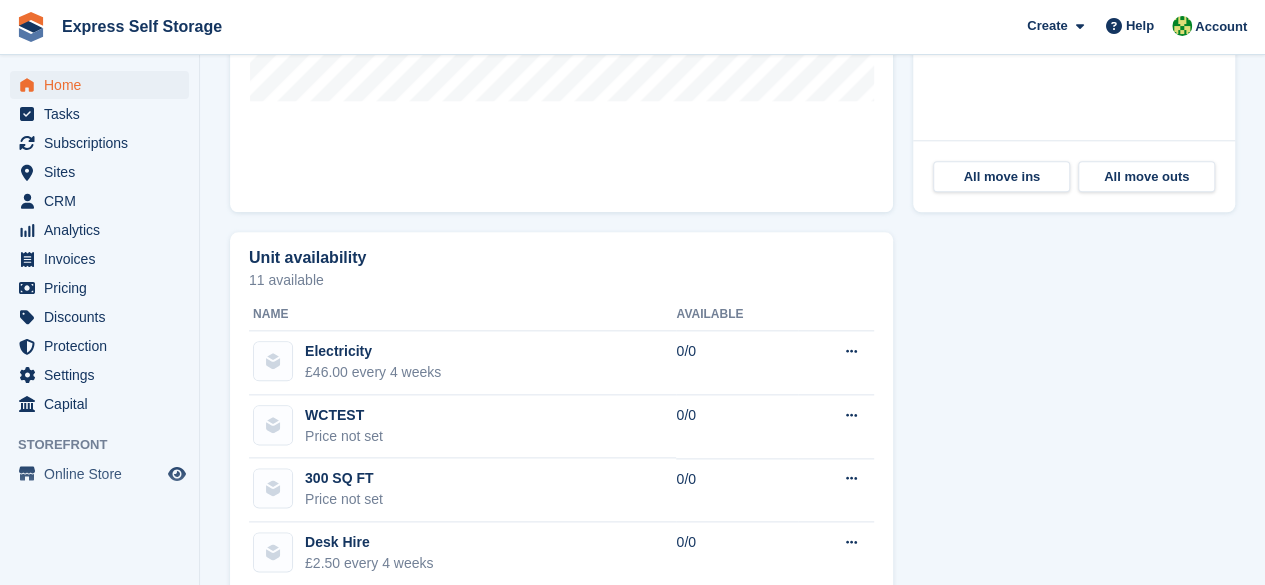 scroll, scrollTop: 1000, scrollLeft: 0, axis: vertical 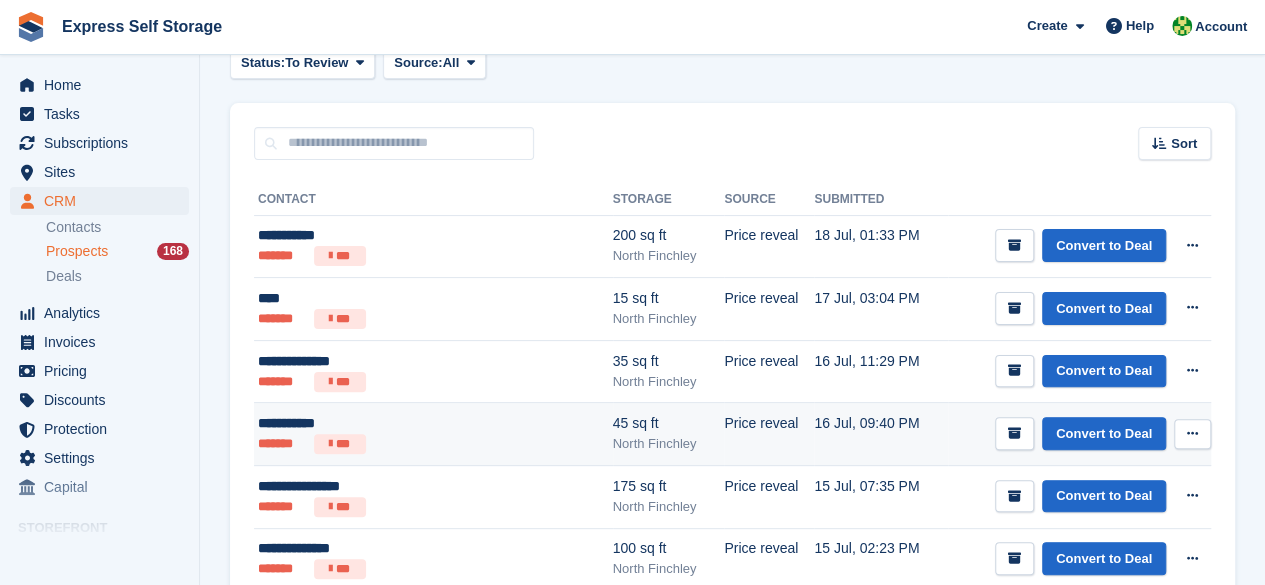 click on "16 Jul, 09:40 PM" at bounding box center (881, 434) 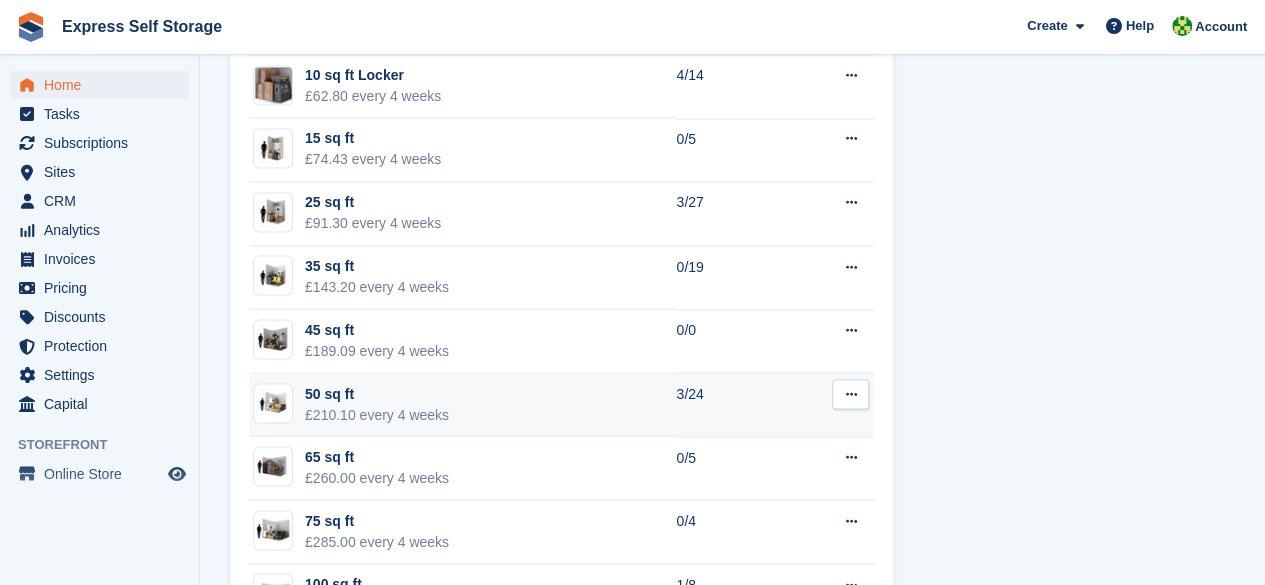 scroll, scrollTop: 1676, scrollLeft: 0, axis: vertical 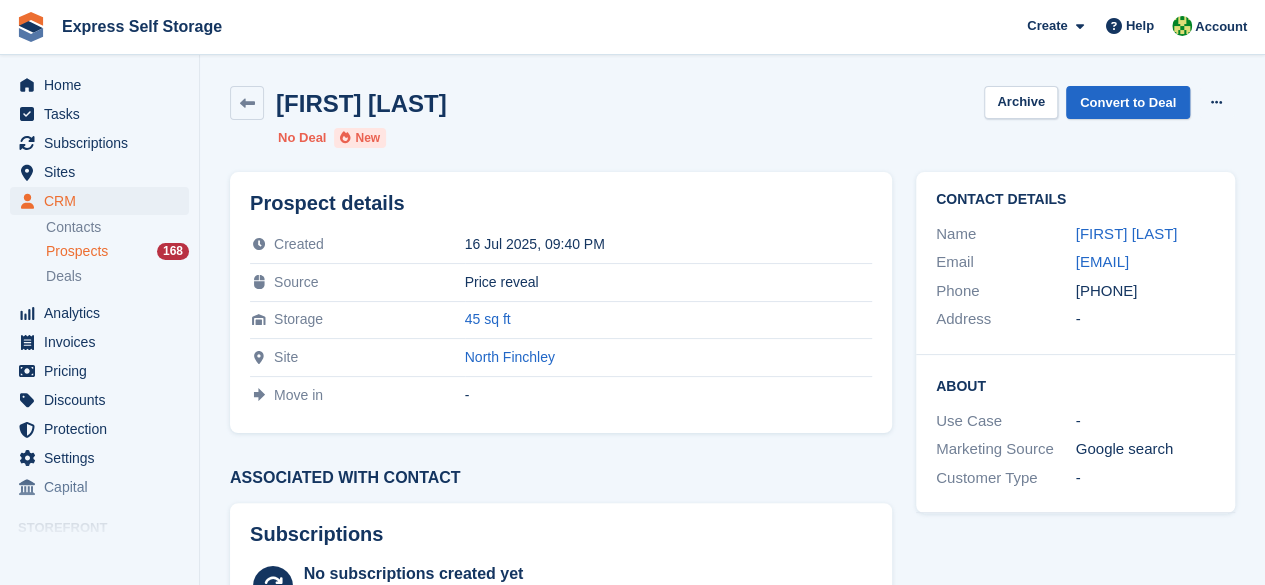 click on "Name
Ceren Yalin" at bounding box center (1075, 234) 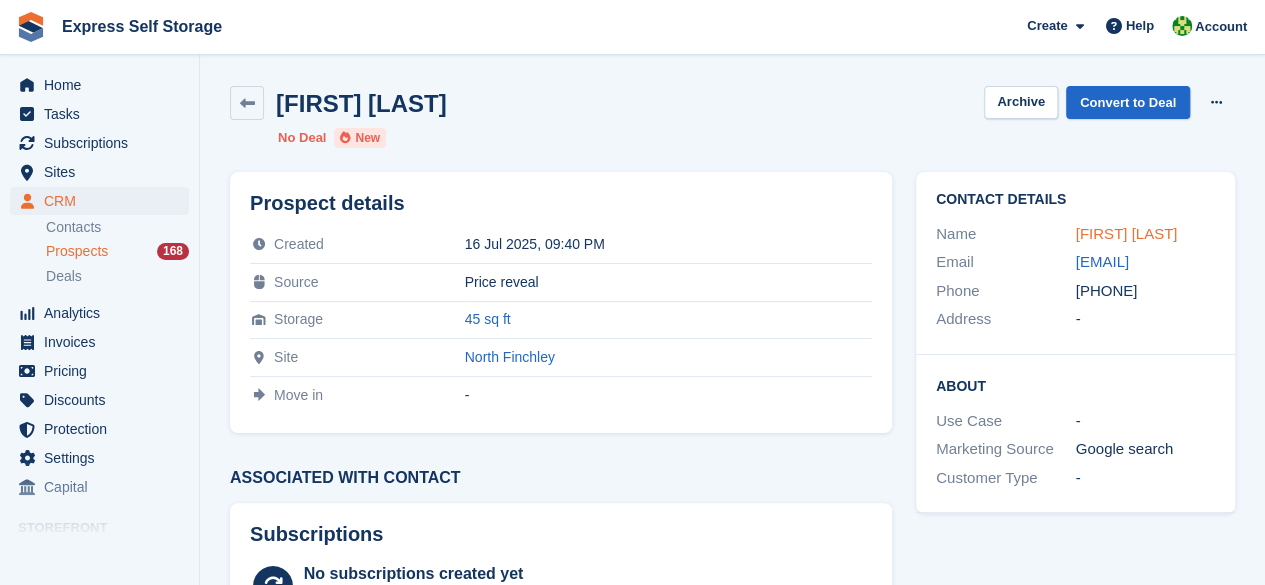 click on "Ceren Yalin" at bounding box center (1127, 233) 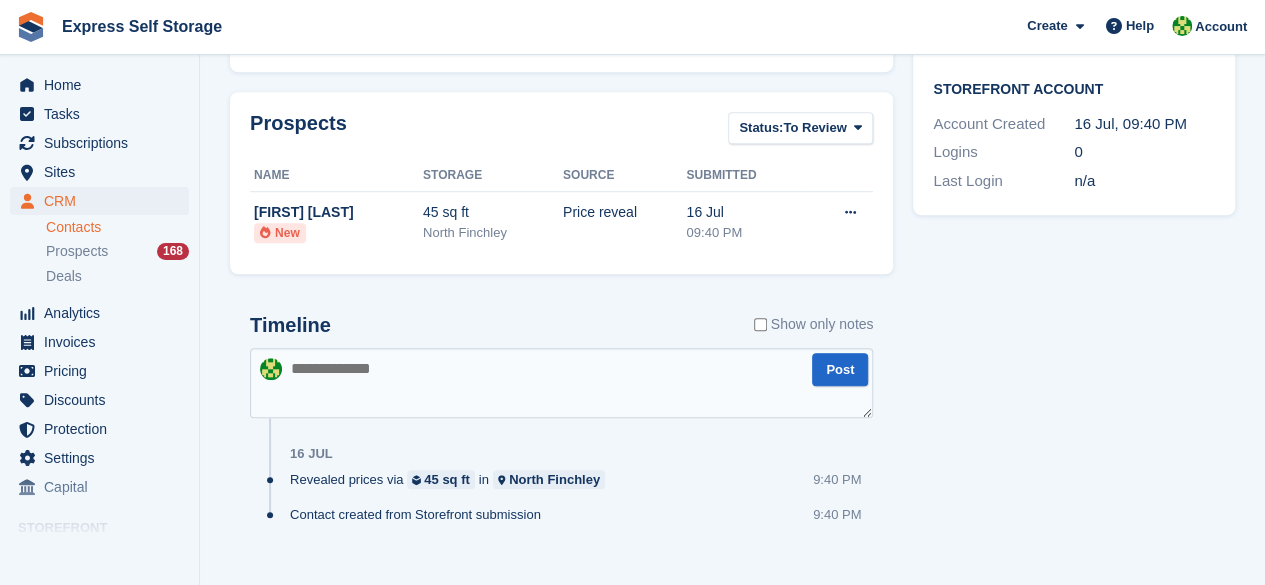 scroll, scrollTop: 634, scrollLeft: 0, axis: vertical 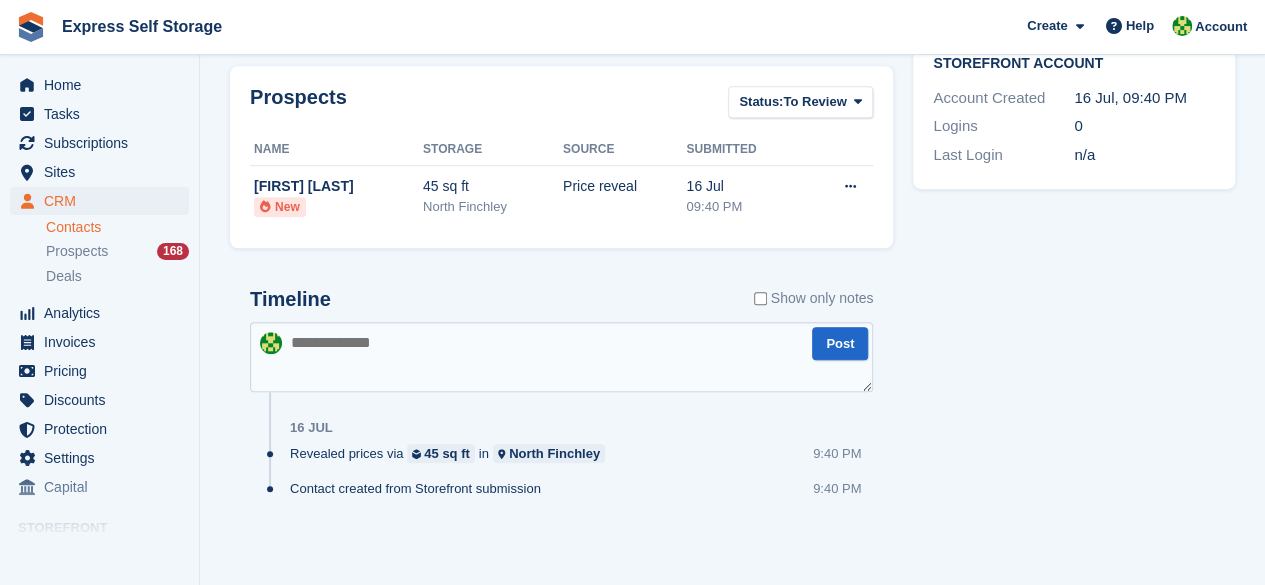 click at bounding box center (561, 357) 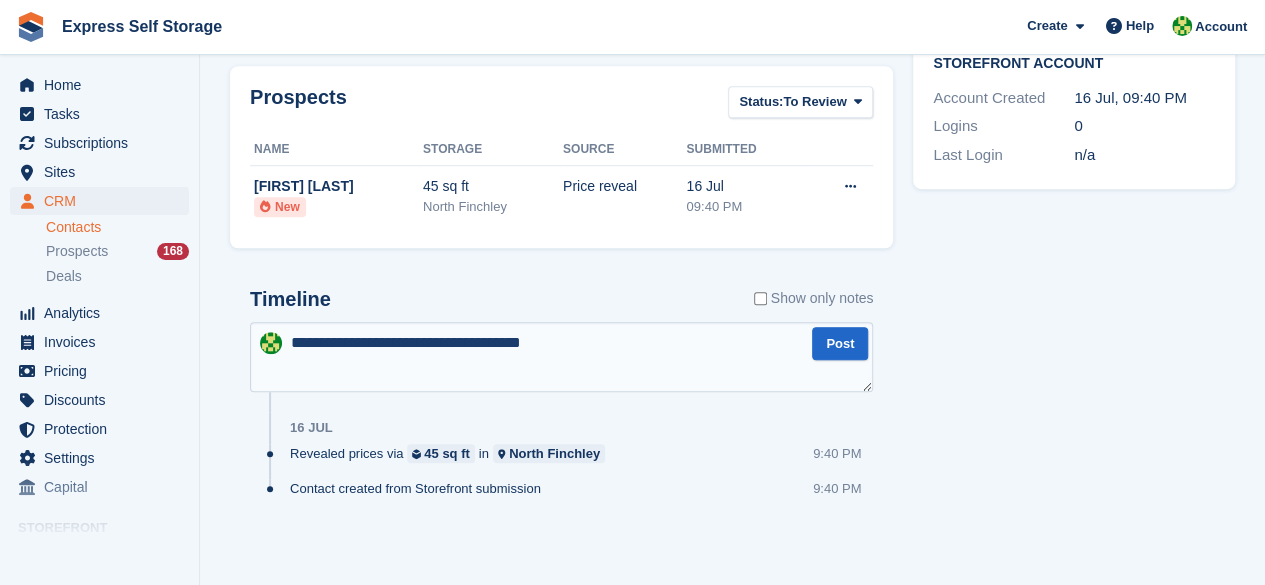 type on "**********" 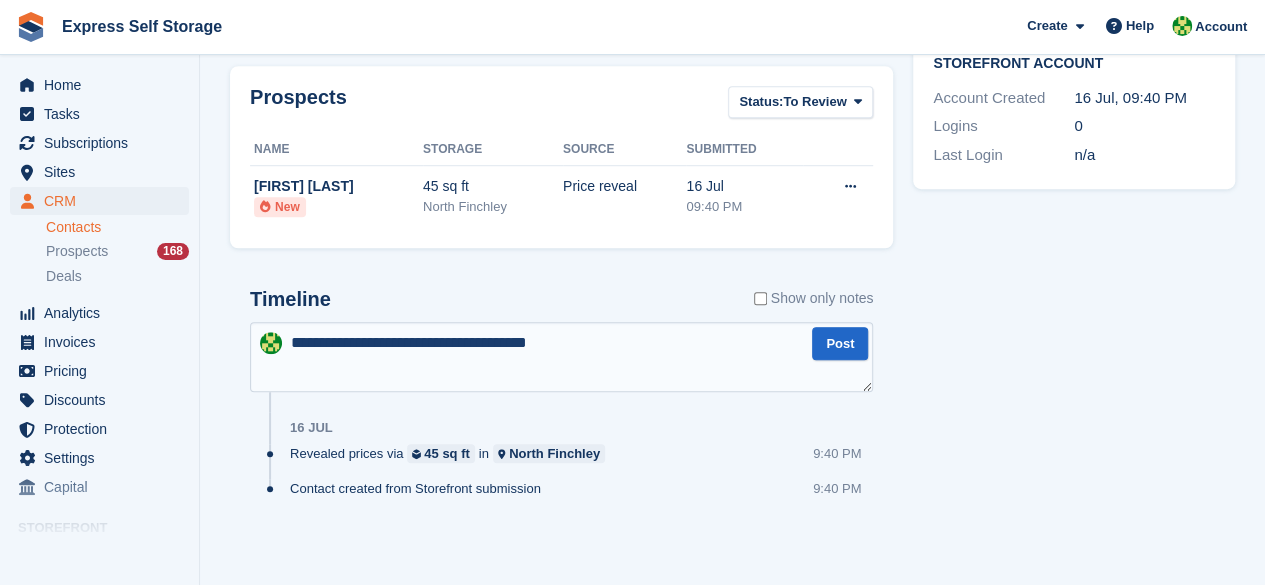 type 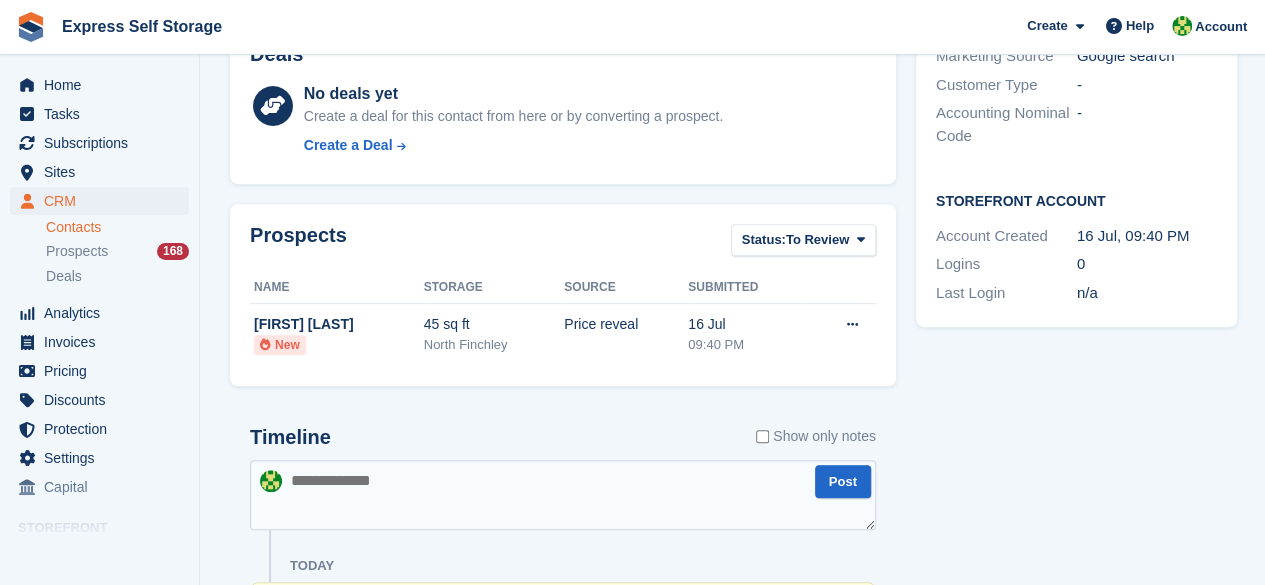 scroll, scrollTop: 600, scrollLeft: 0, axis: vertical 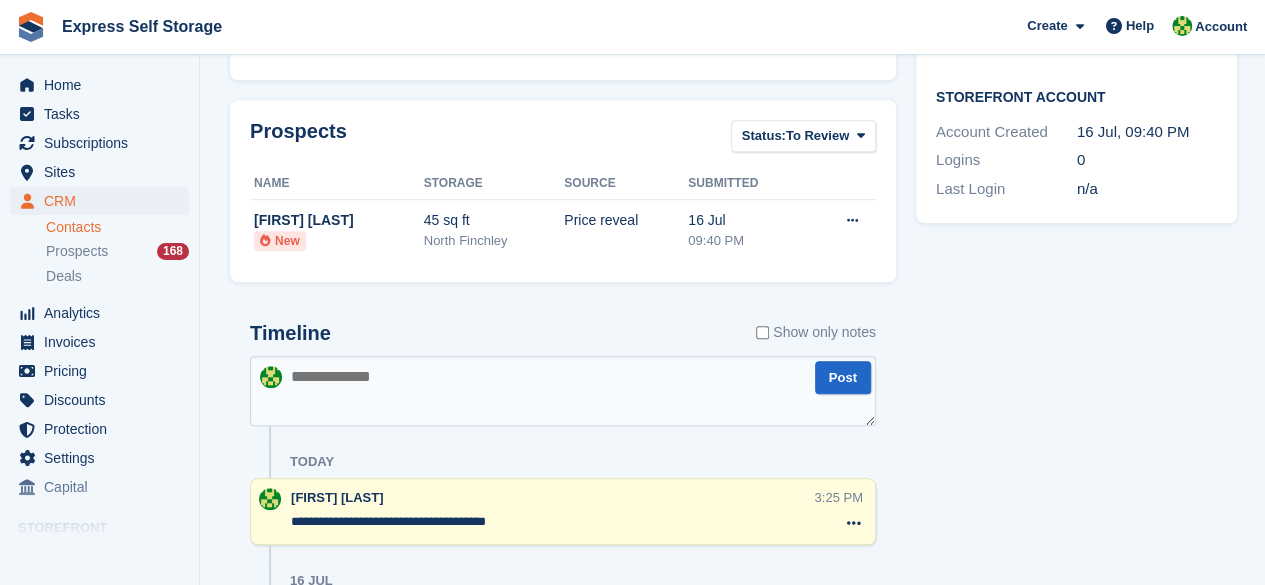 click on "**********" at bounding box center (552, 522) 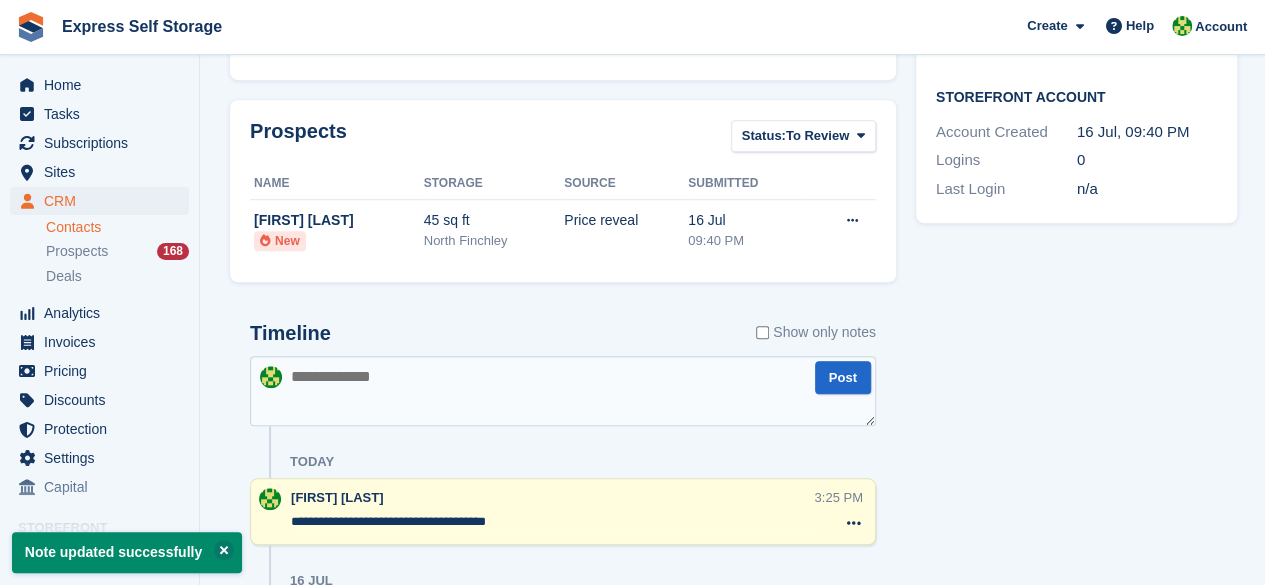 type on "**********" 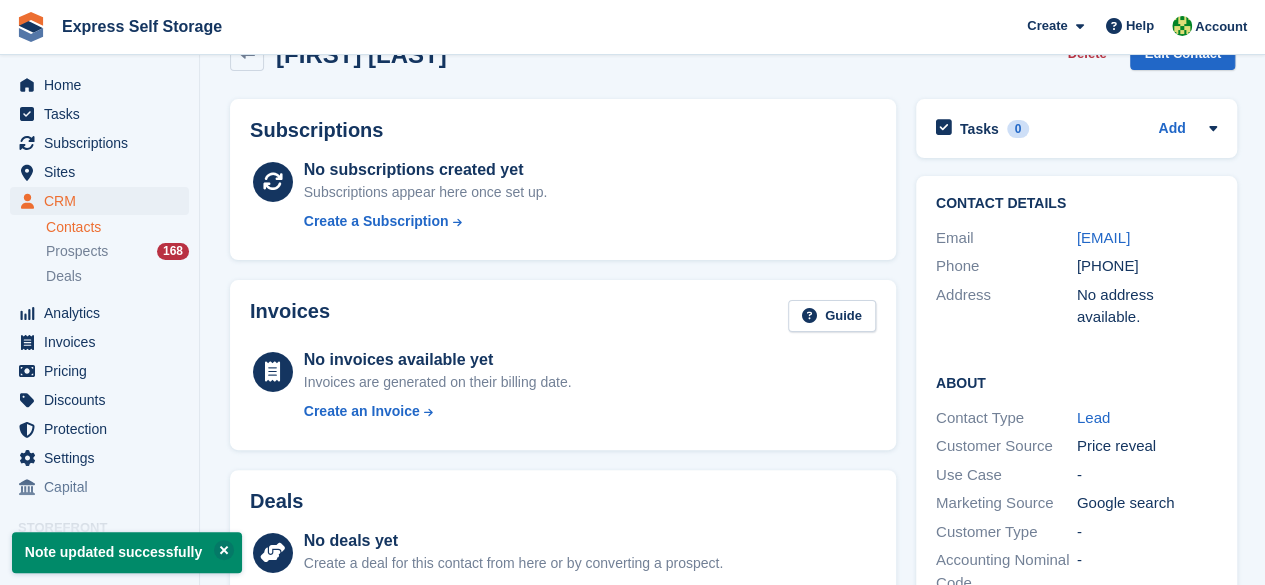 scroll, scrollTop: 0, scrollLeft: 0, axis: both 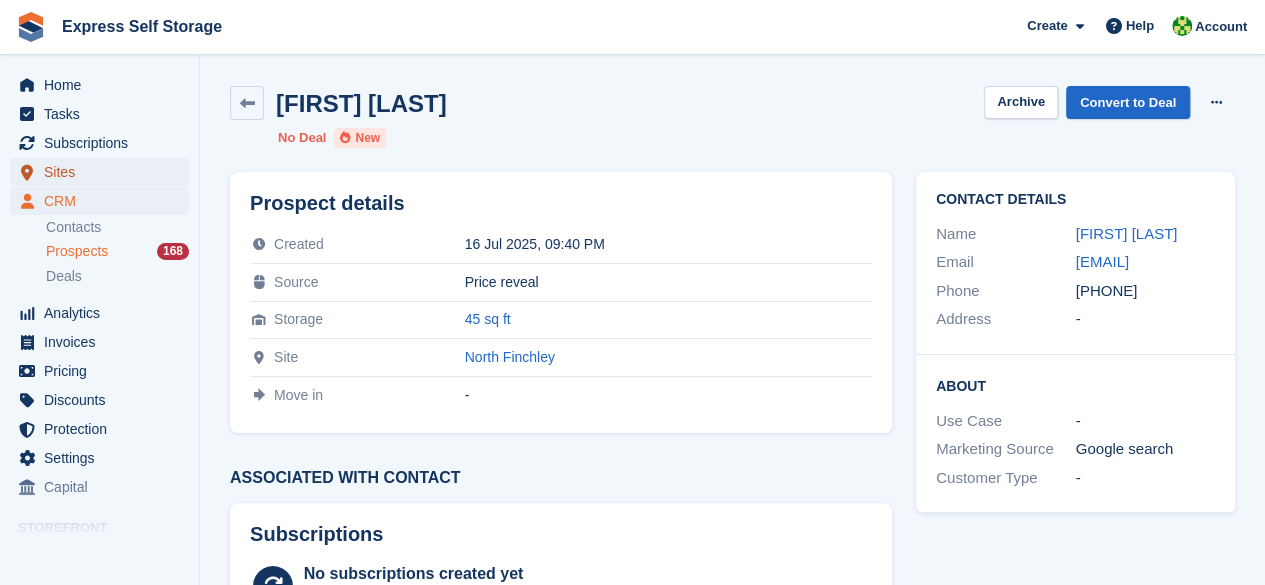 click on "Sites" at bounding box center [104, 172] 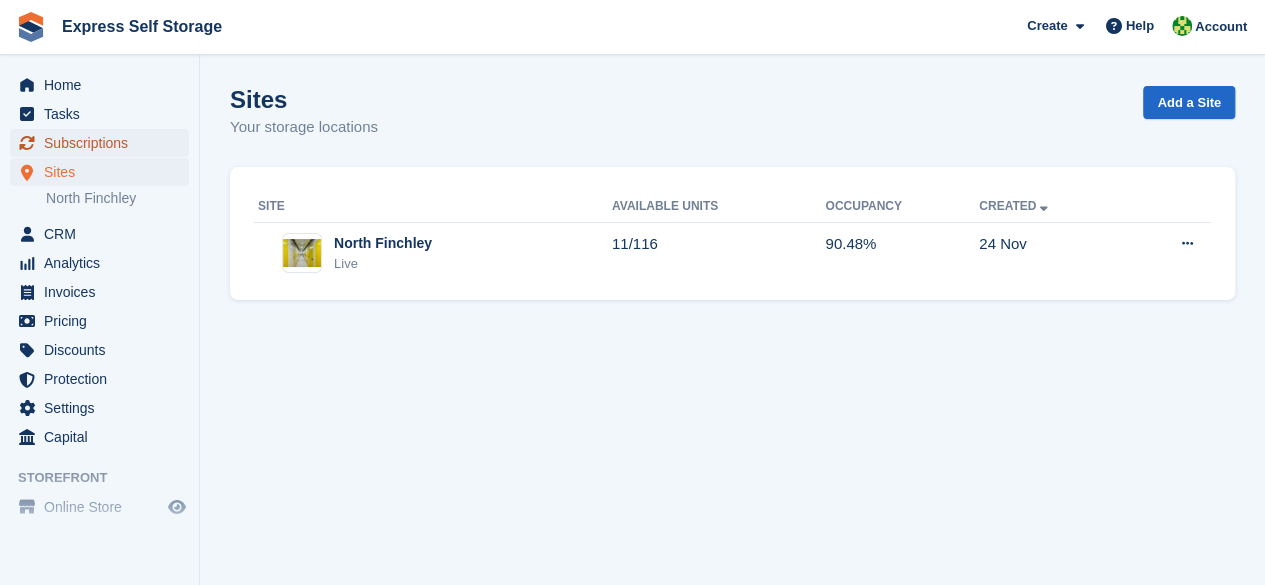 click on "Subscriptions" at bounding box center [104, 143] 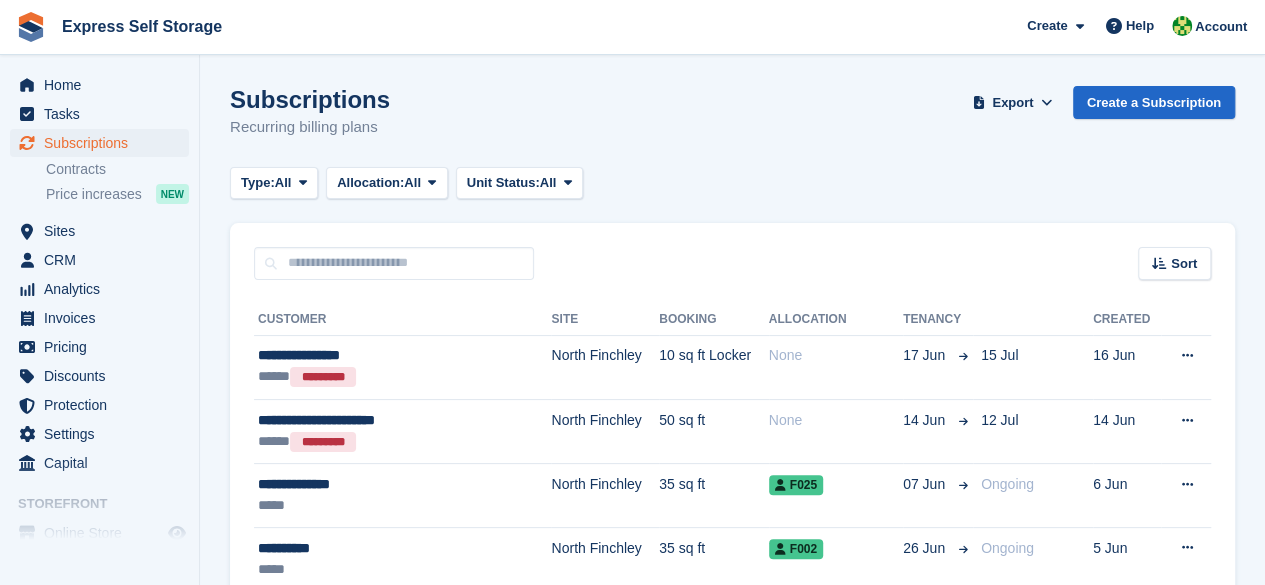 click on "Subscriptions
Recurring billing plans
Export
Export Subscriptions
Export a CSV of all Subscriptions which match the current filters.
Please allow time for large exports.
Start Export
Create a Subscription
Type:
All
All
Upcoming
Previous
Active
Ending
Allocation:
All
All
Allocated
Unallocated
Unit Status:
All" at bounding box center (732, 1841) 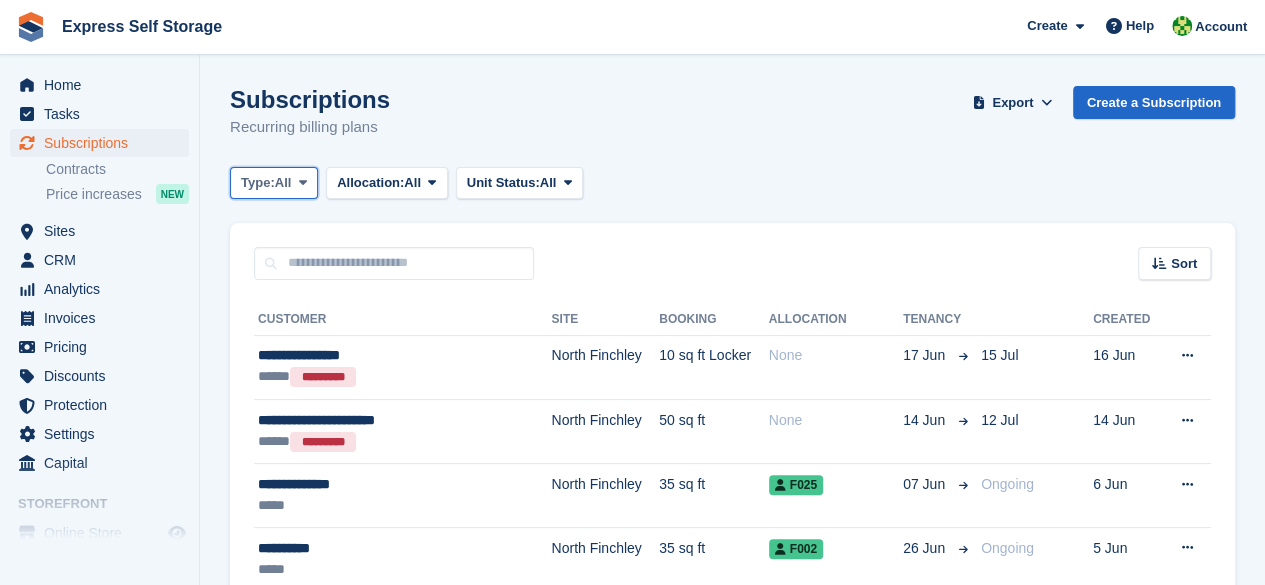 click on "Type:
All" at bounding box center [274, 183] 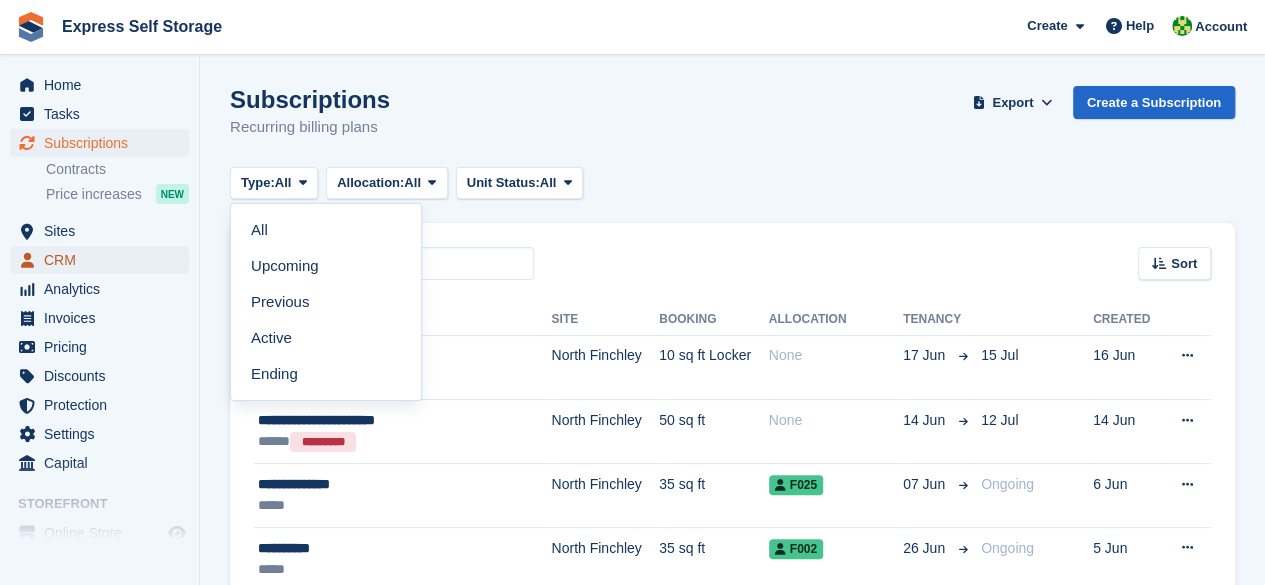 click on "CRM" at bounding box center (104, 260) 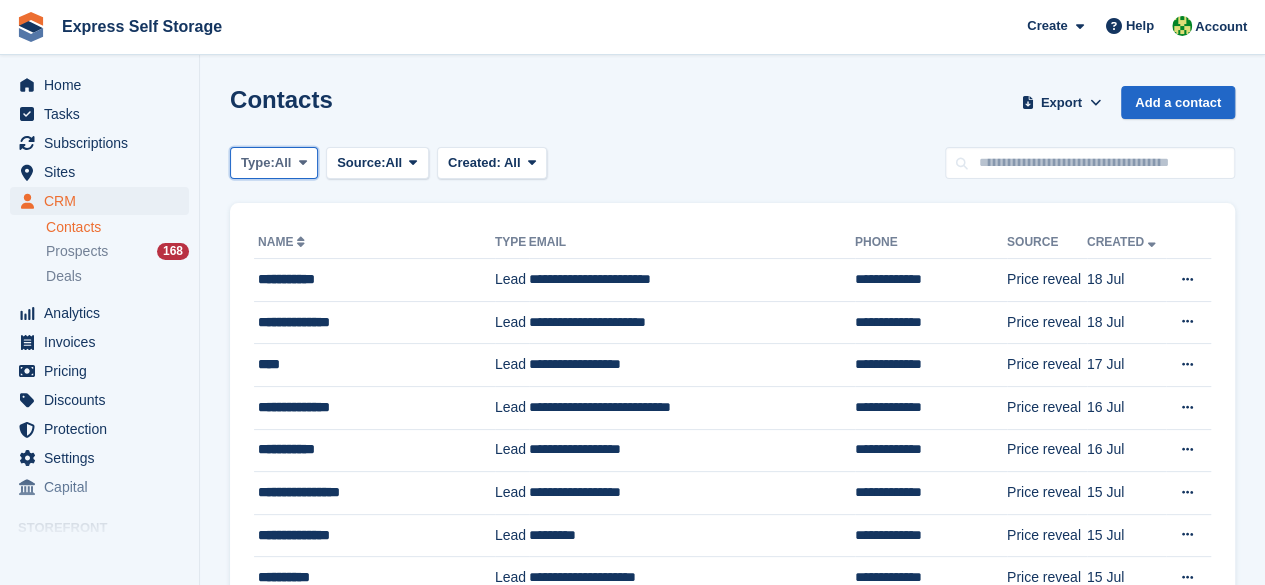 click on "Type:" at bounding box center (258, 163) 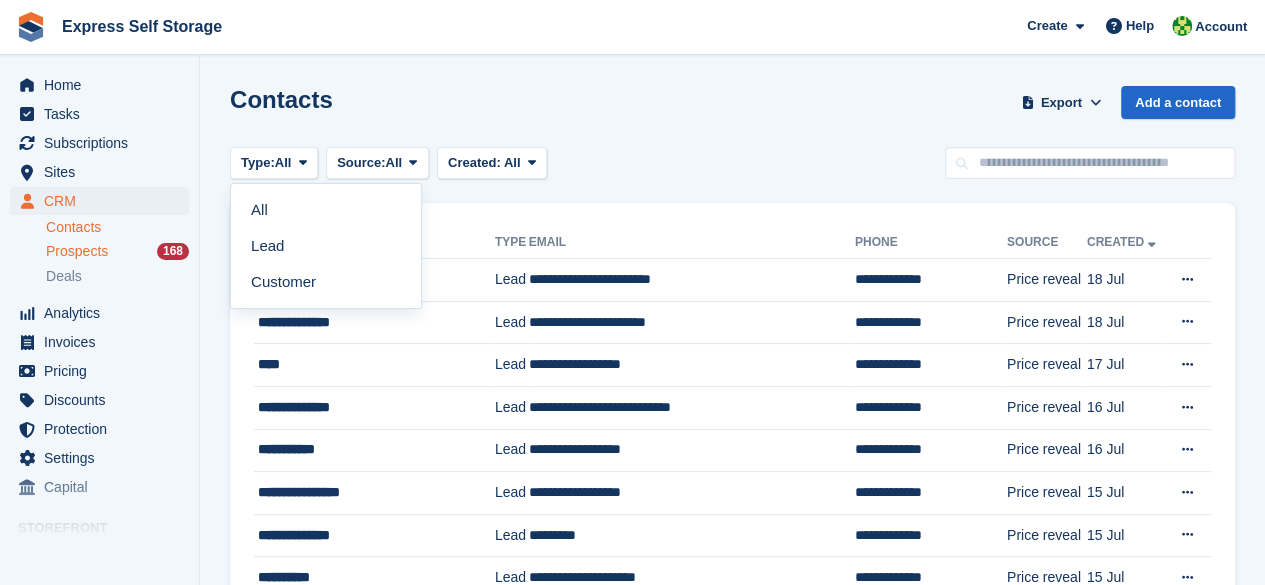 click on "Prospects" at bounding box center [77, 251] 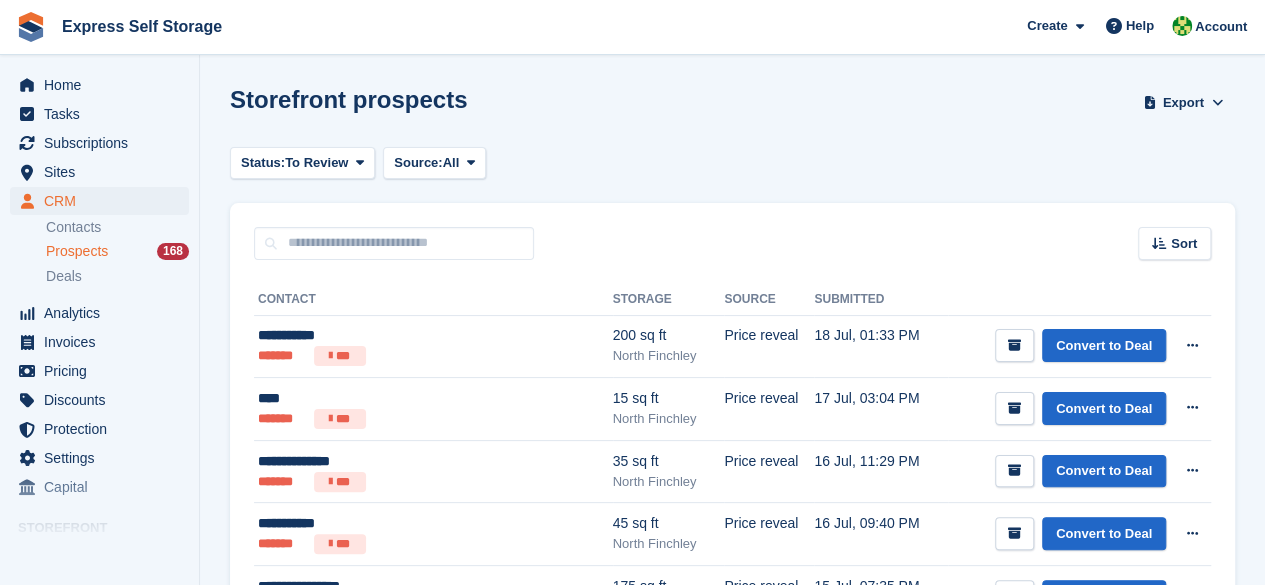 click on "Storefront prospects
Export
Export Prospects
Export a CSV of all Prospects which match the current filters.
Please allow time for large exports.
Start Export
Status:
To Review
All
Archived
To Review
Source:
All
All
Incomplete booking
Price reveal
Quote requested
Unit type interest
Pre opening lead
Pop-up form
Sort" at bounding box center [732, 1770] 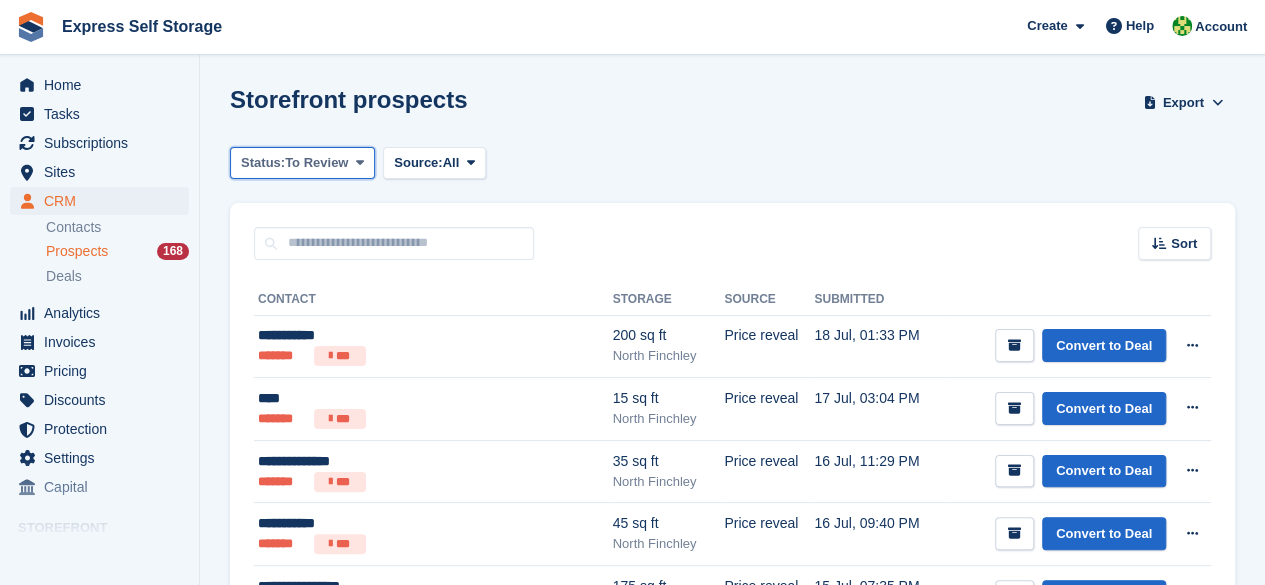 click on "Status:
To Review" at bounding box center [302, 163] 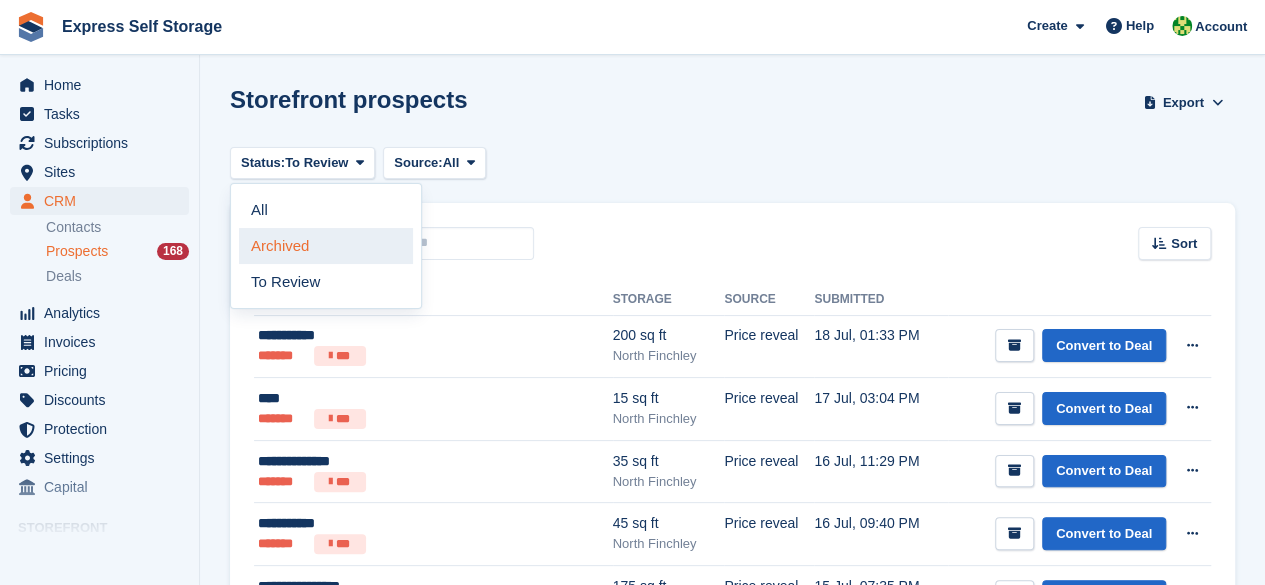 click on "Archived" at bounding box center [326, 246] 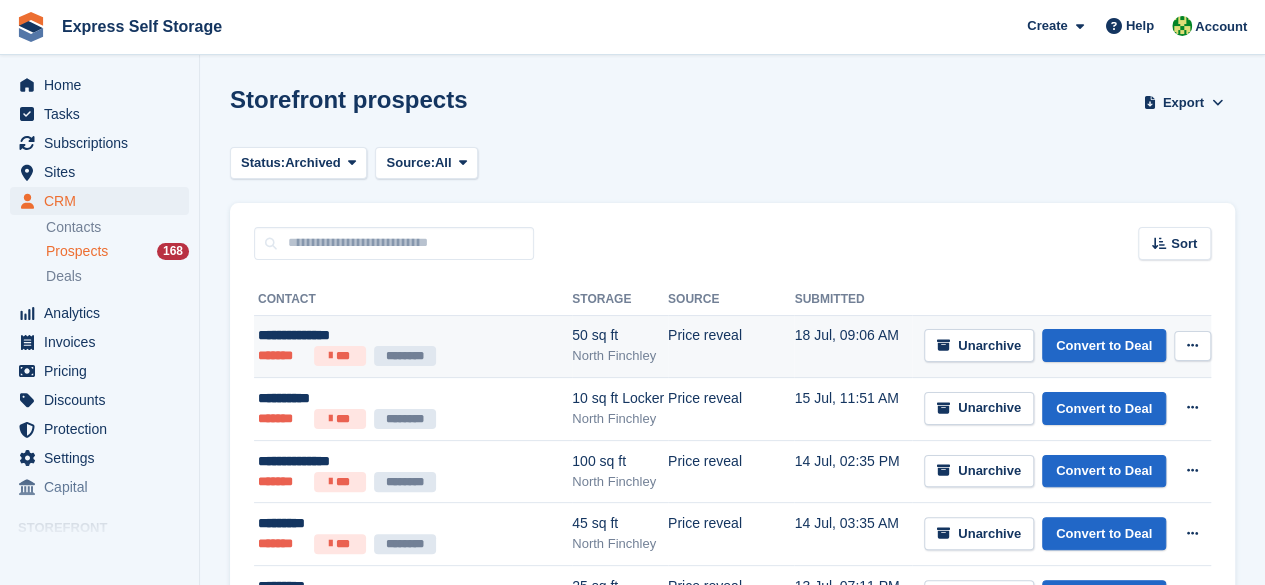 click on "**********" at bounding box center [413, 346] 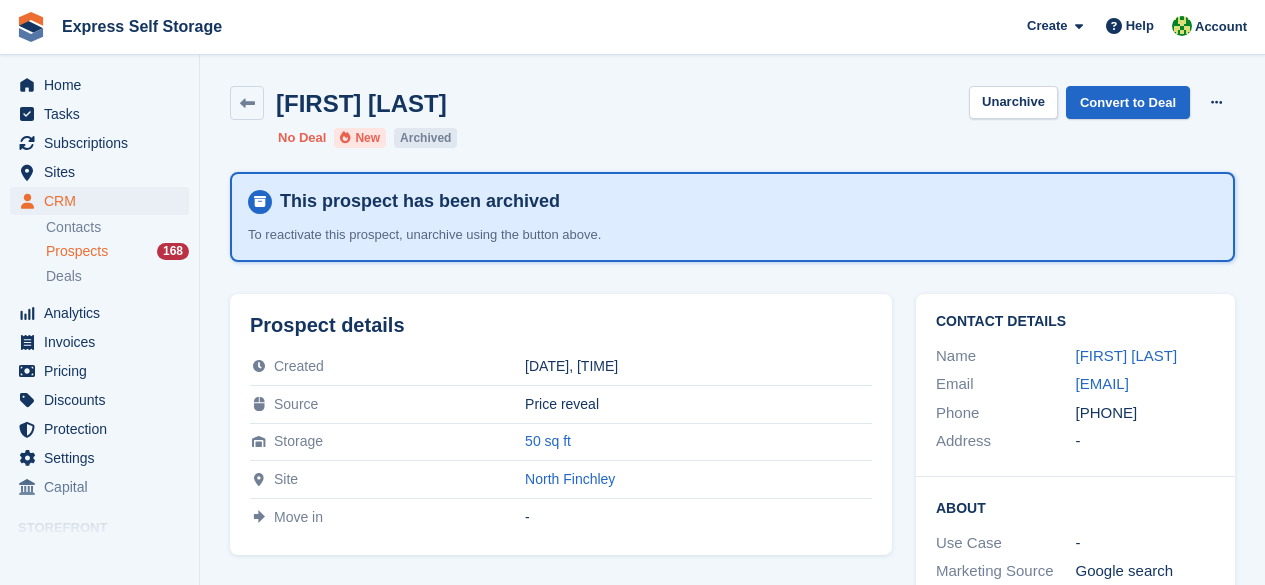 scroll, scrollTop: 0, scrollLeft: 0, axis: both 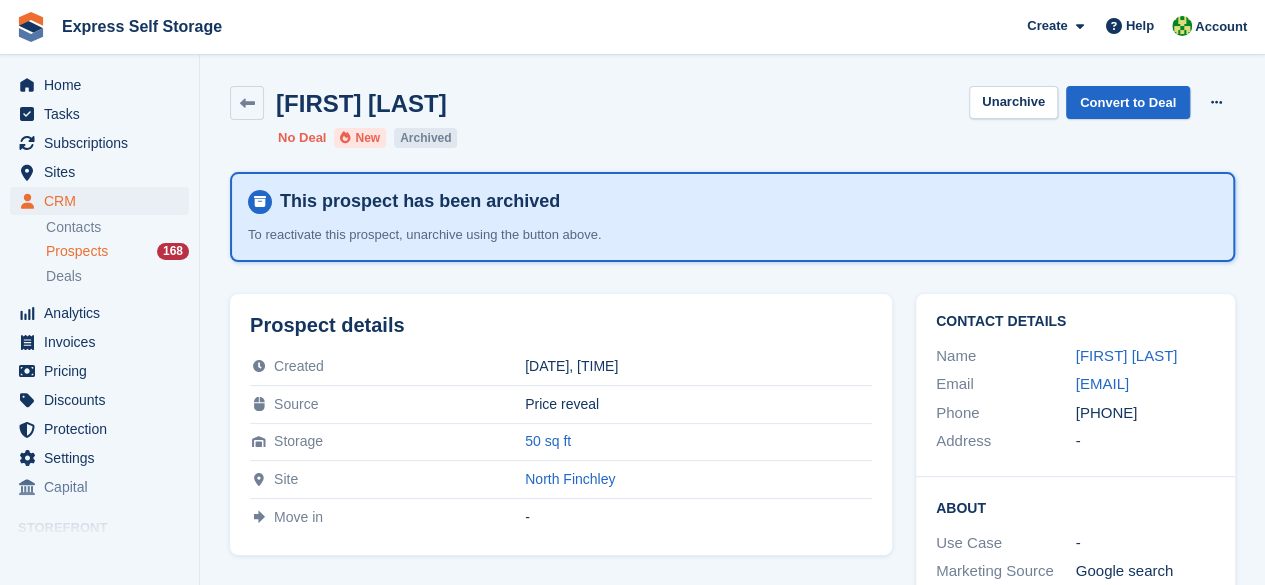 drag, startPoint x: 1070, startPoint y: 384, endPoint x: 1114, endPoint y: 400, distance: 46.818798 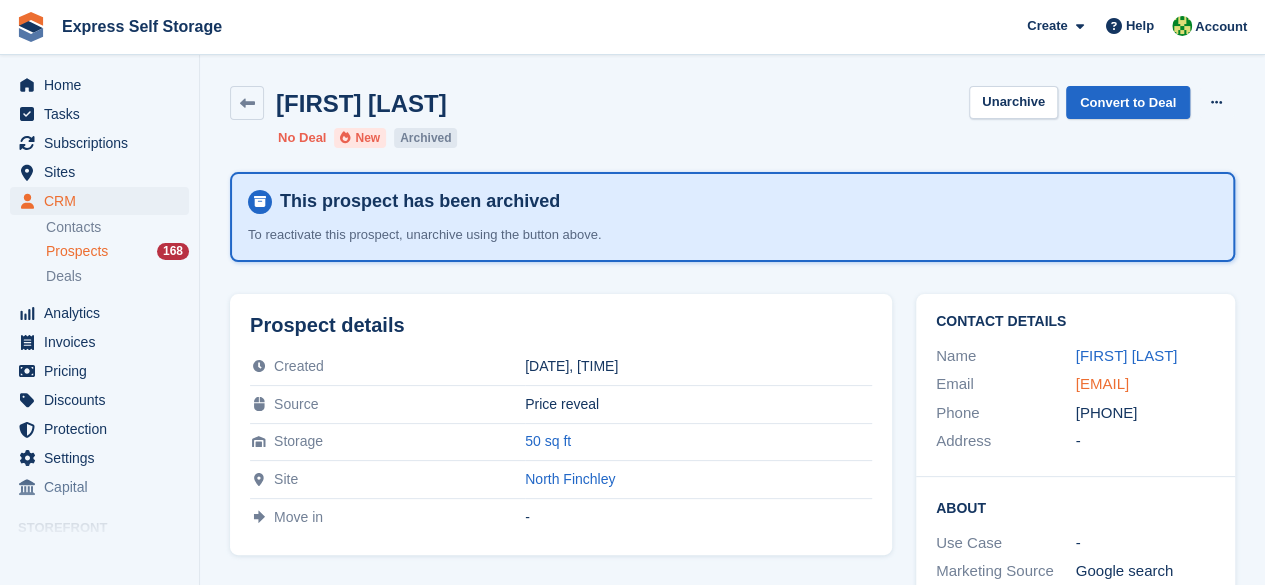 copy on "ruksanemirali@gmail.com" 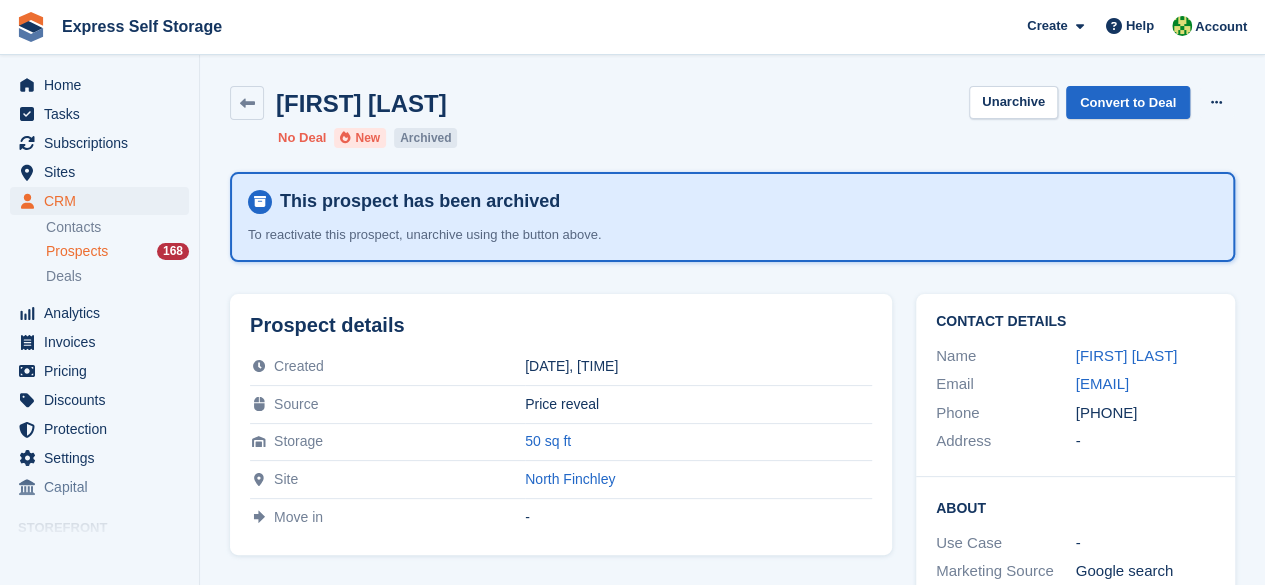 click on "Ruksan Emirali" at bounding box center (1146, 356) 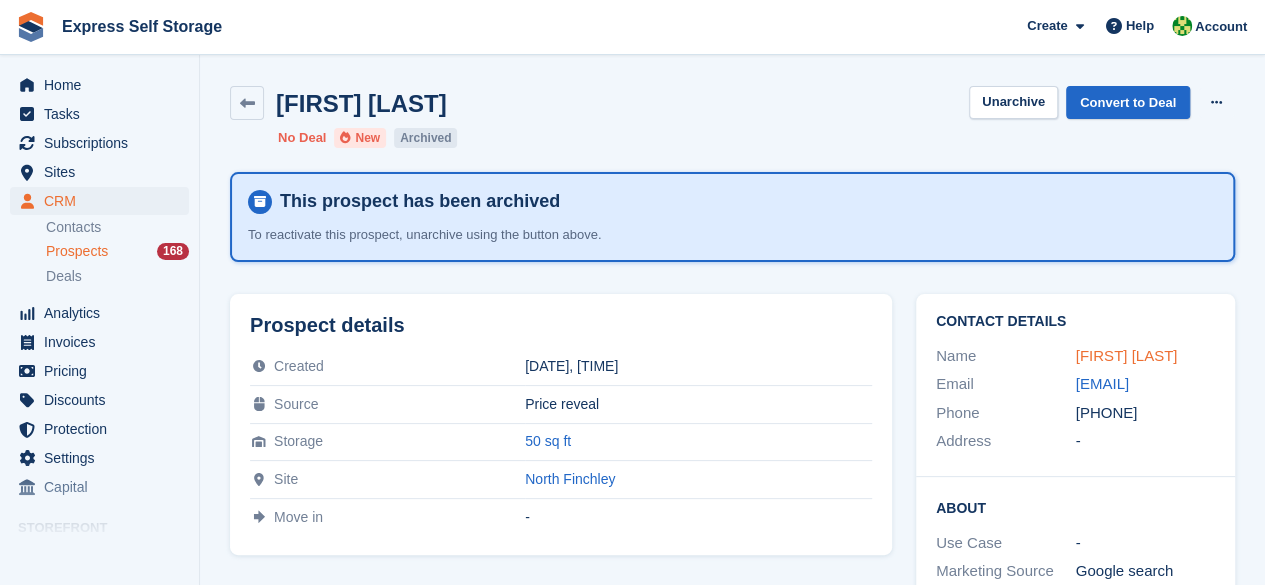 click on "Ruksan Emirali" at bounding box center [1127, 355] 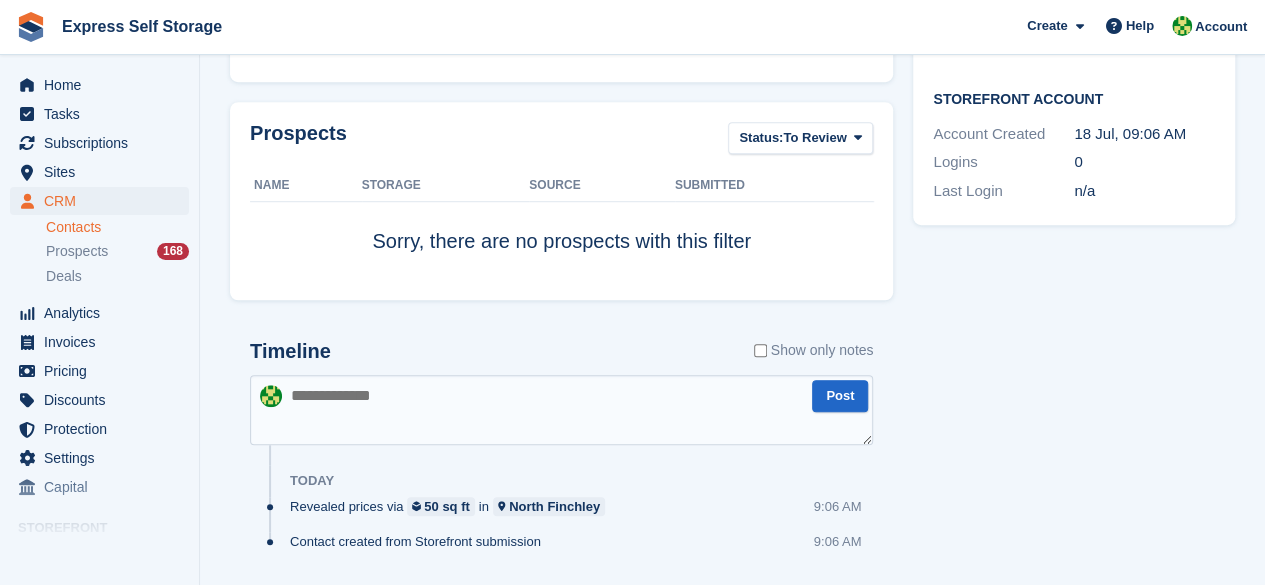 scroll, scrollTop: 650, scrollLeft: 0, axis: vertical 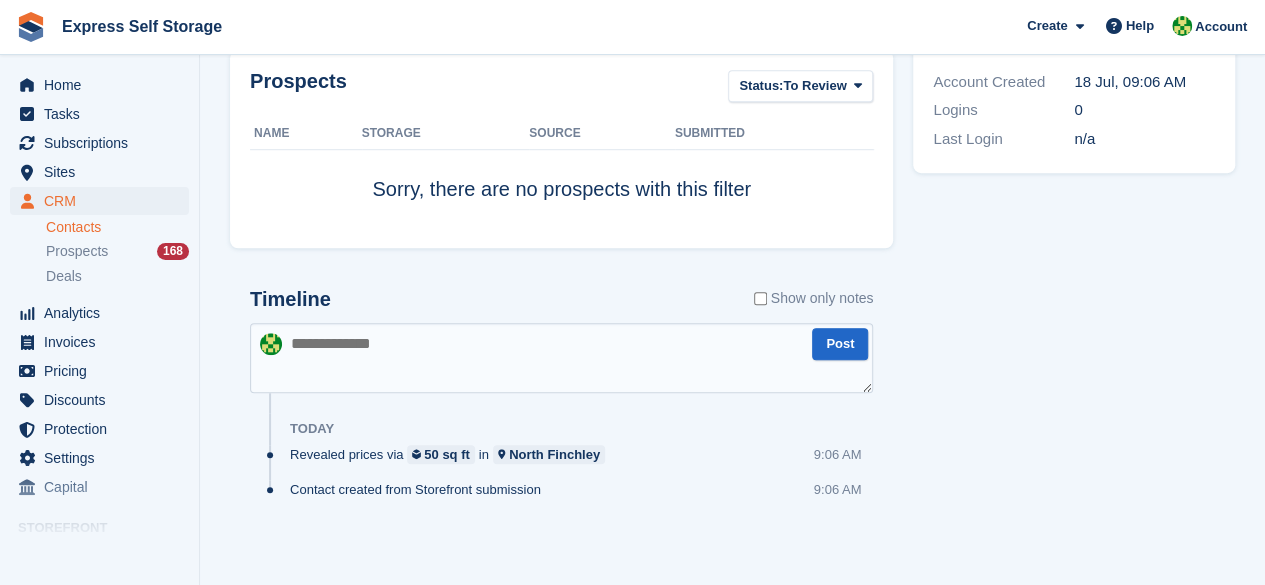 click on "Timeline
Show only notes
Post
Today
Revealed prices via  50 sq ft  in
North Finchley
9:06 AM
Contact created from Storefront submission
9:06 AM" at bounding box center (561, 401) 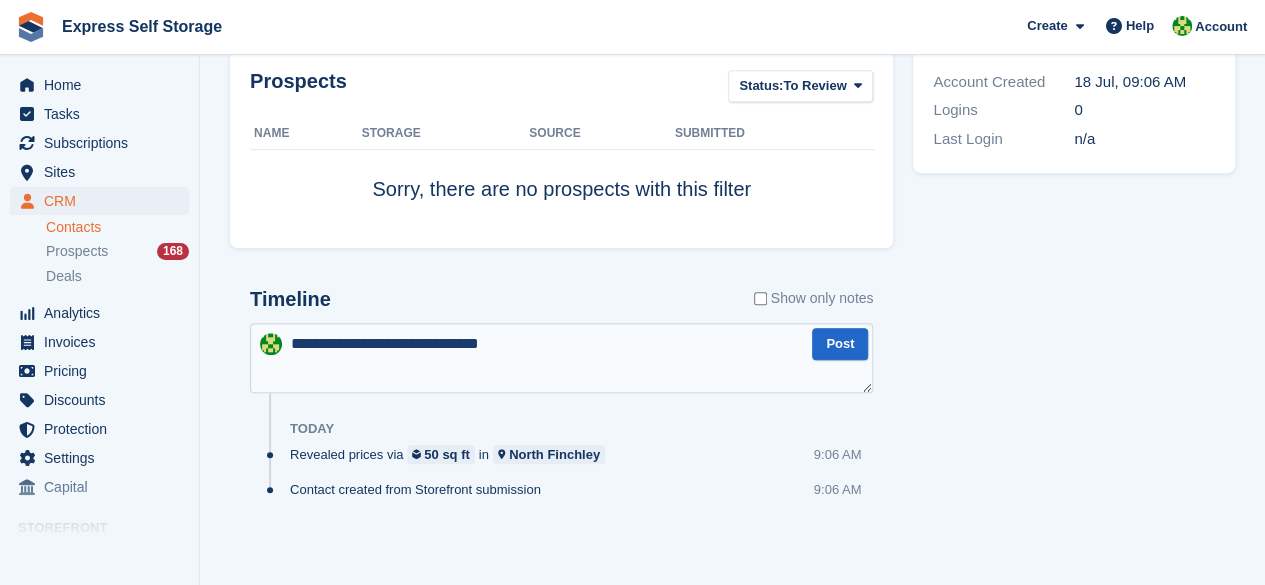 type on "**********" 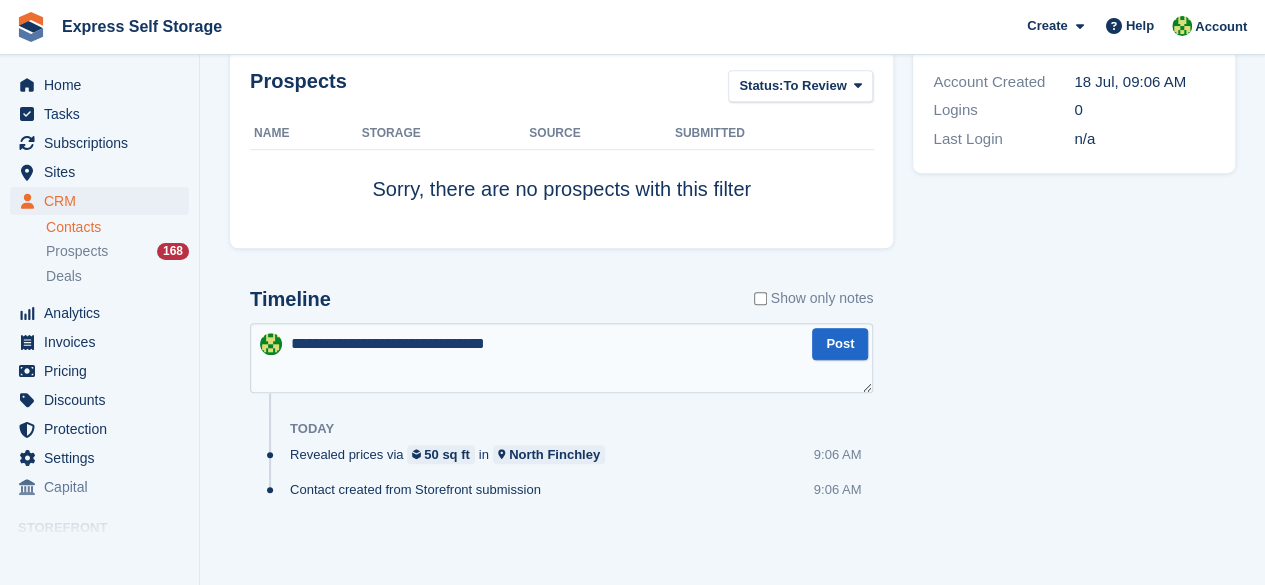 type 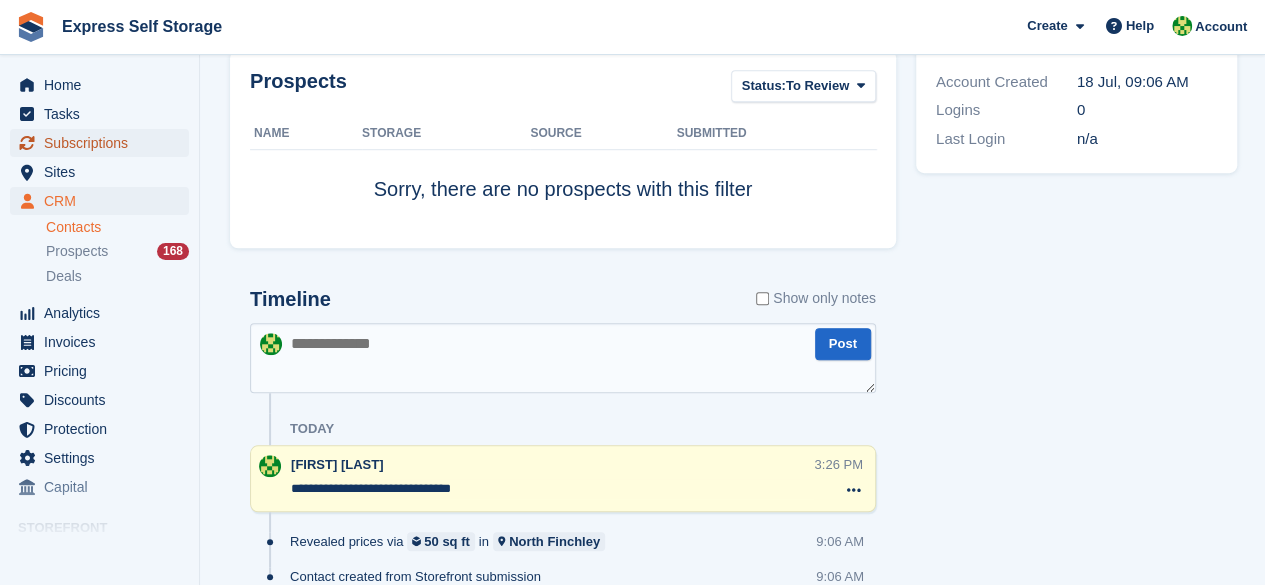 click on "Subscriptions" at bounding box center (104, 143) 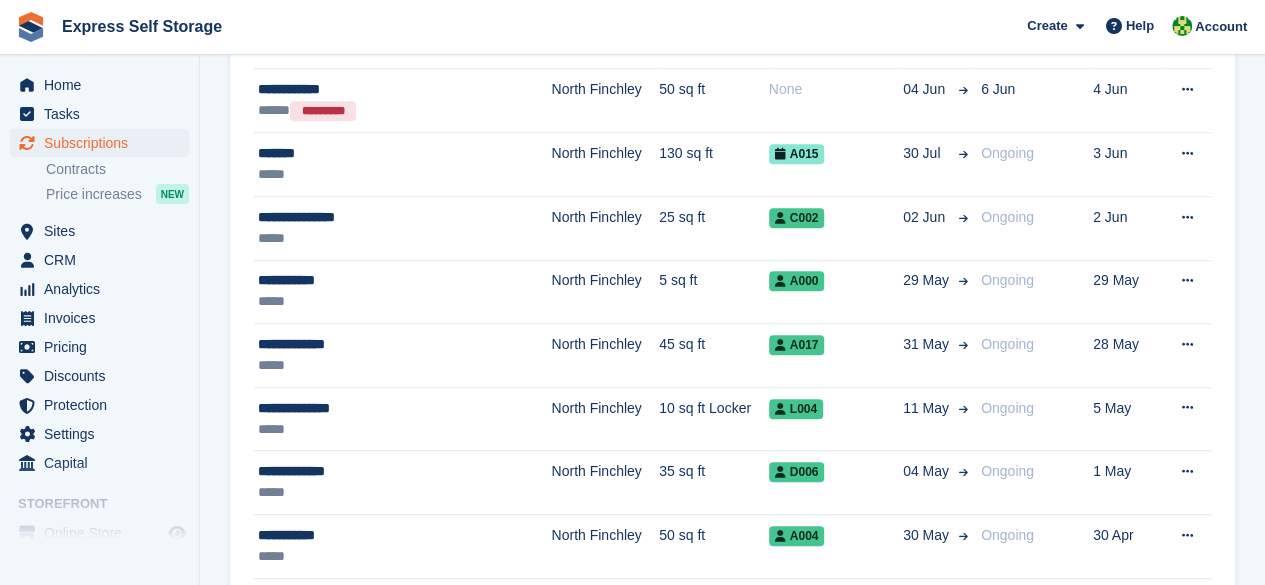 scroll, scrollTop: 0, scrollLeft: 0, axis: both 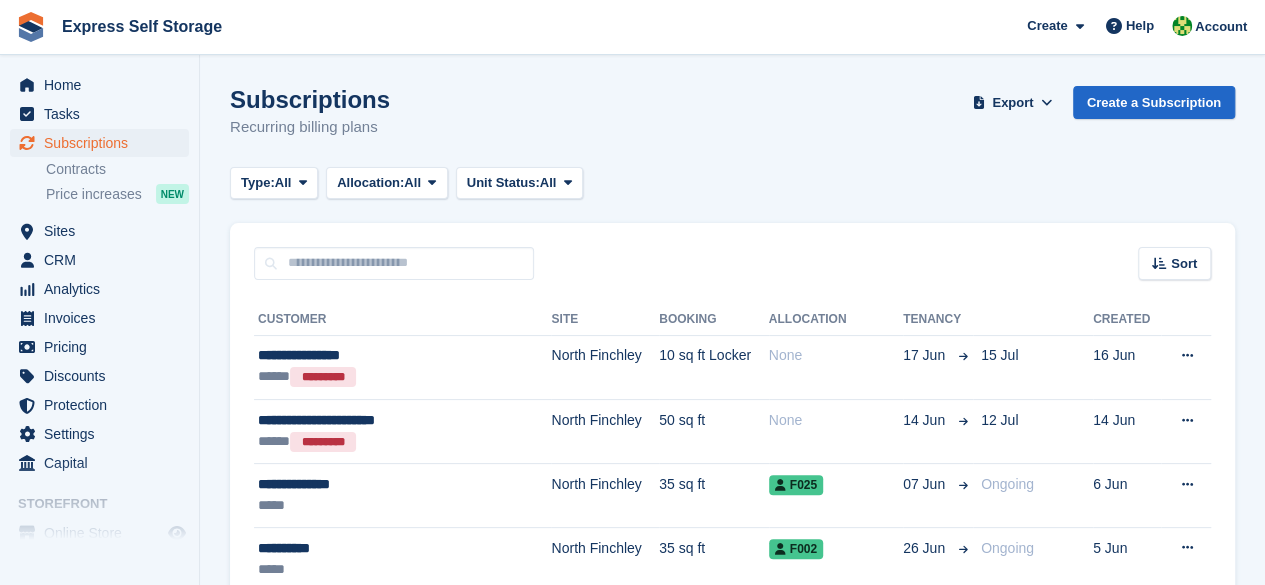 click on "**********" at bounding box center [732, 1911] 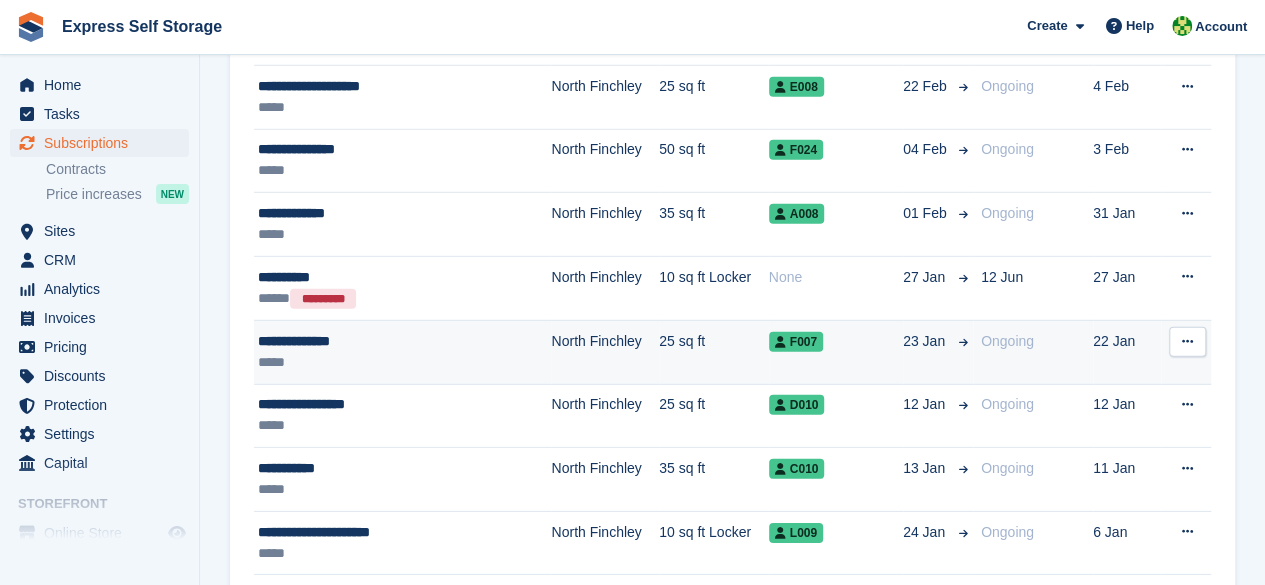 scroll, scrollTop: 2724, scrollLeft: 0, axis: vertical 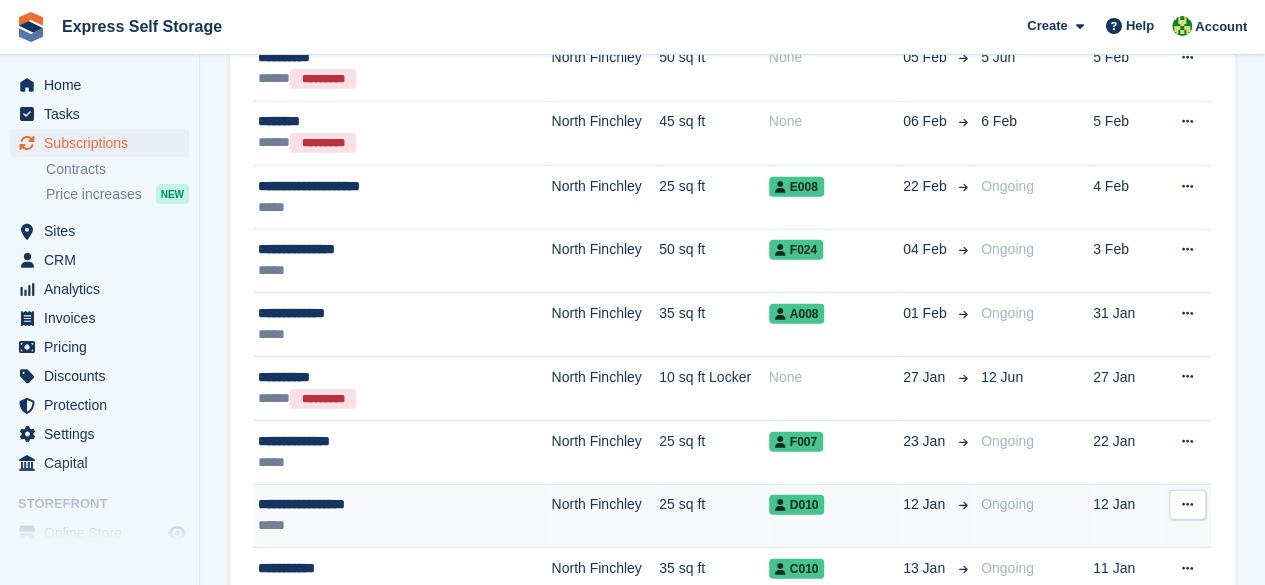 click on "25 sq ft" at bounding box center (714, 516) 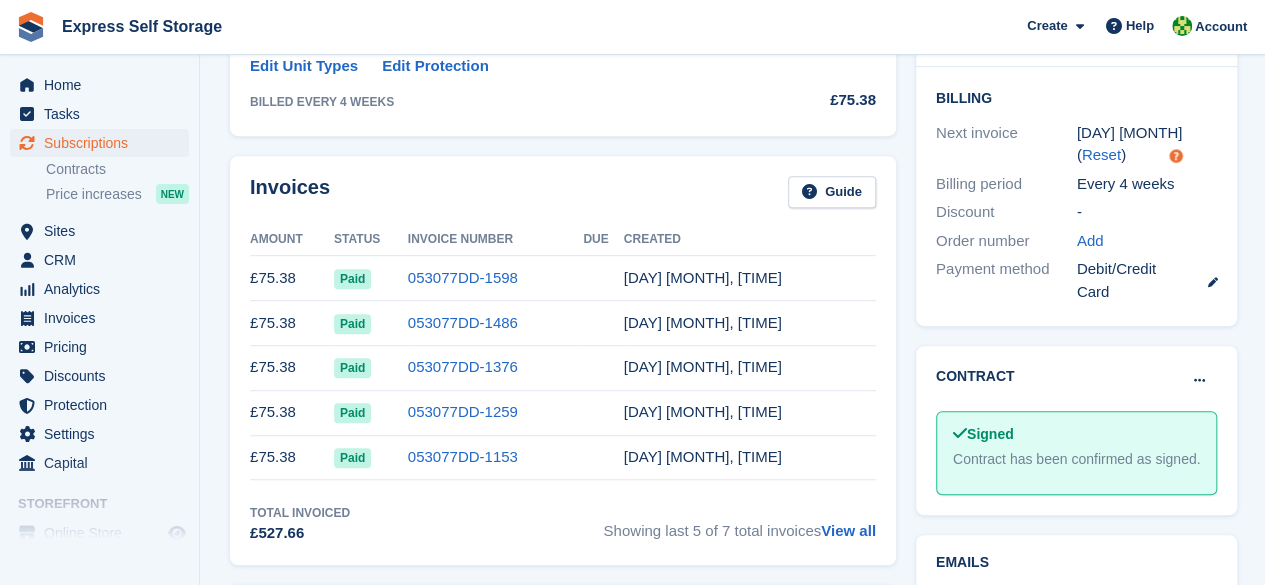 scroll, scrollTop: 600, scrollLeft: 0, axis: vertical 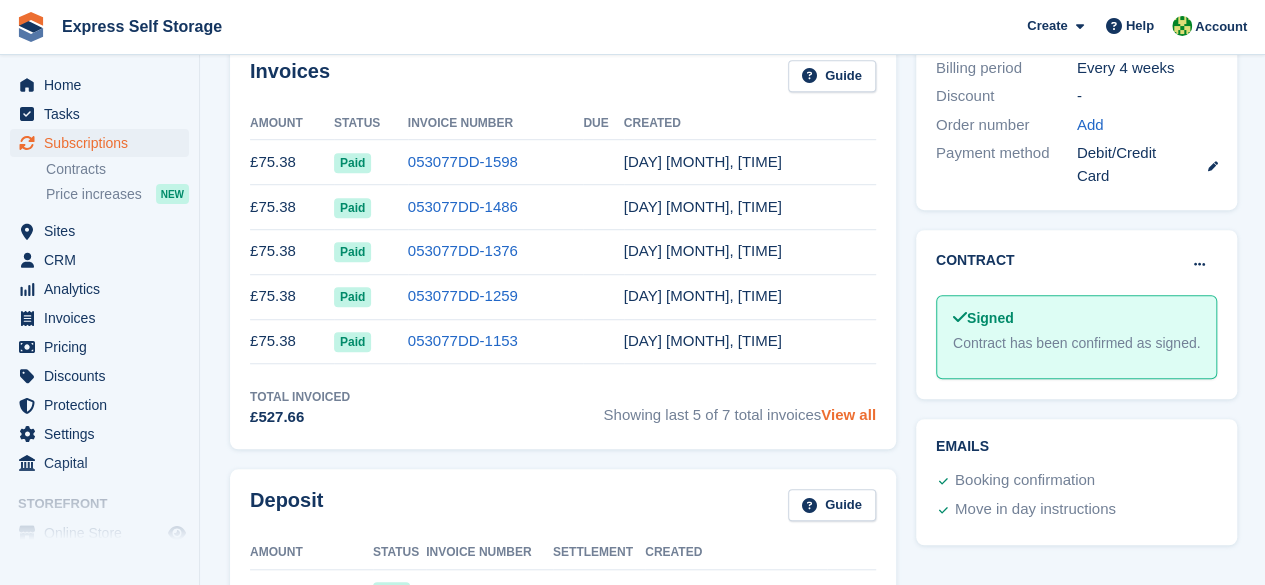 click on "View all" at bounding box center [848, 414] 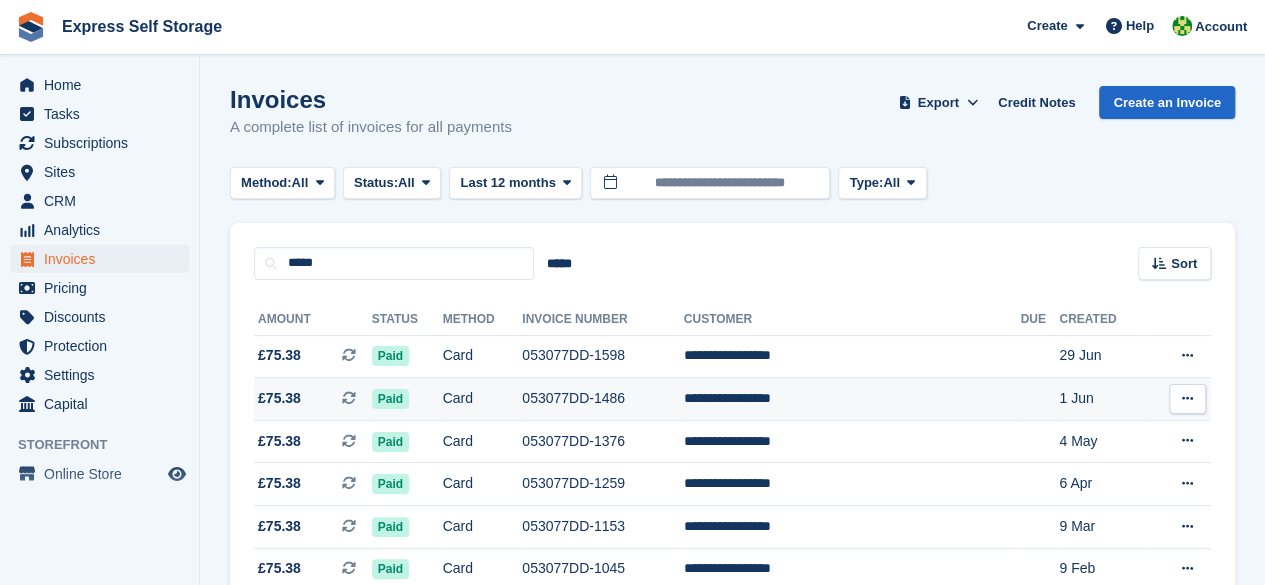 scroll, scrollTop: 192, scrollLeft: 0, axis: vertical 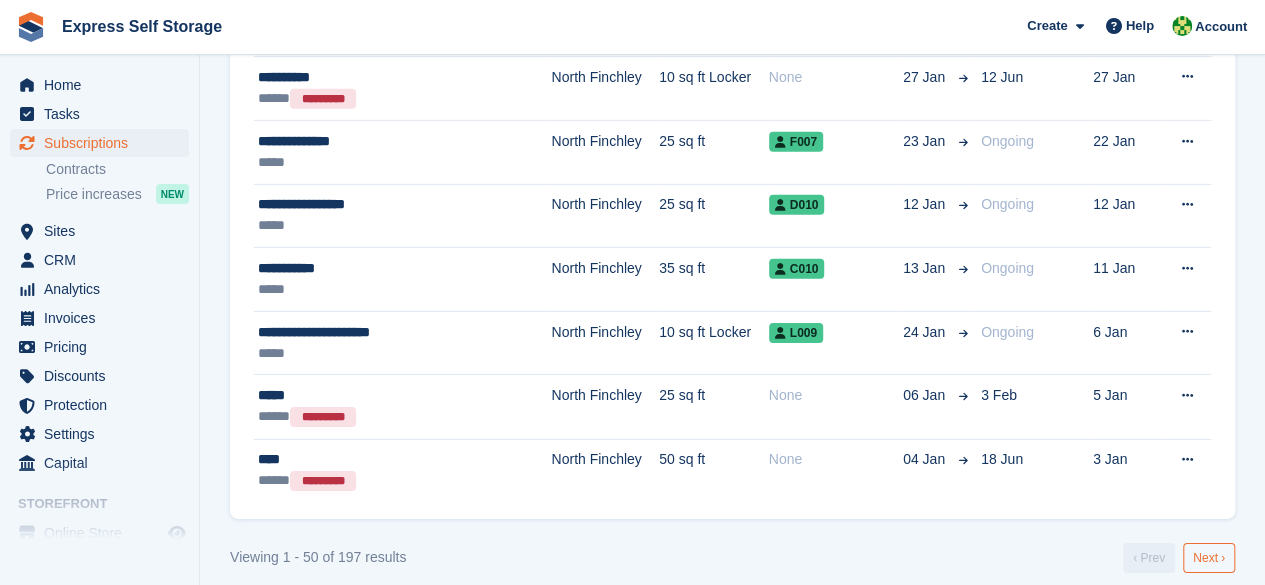 click on "Next ›" at bounding box center (1209, 558) 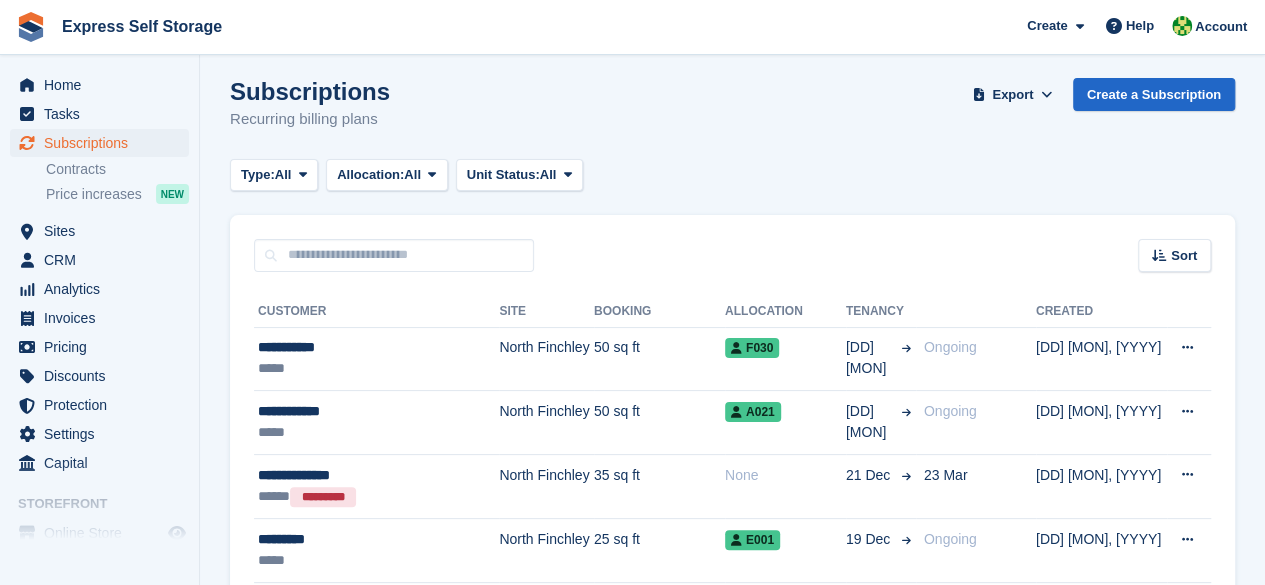 scroll, scrollTop: 0, scrollLeft: 0, axis: both 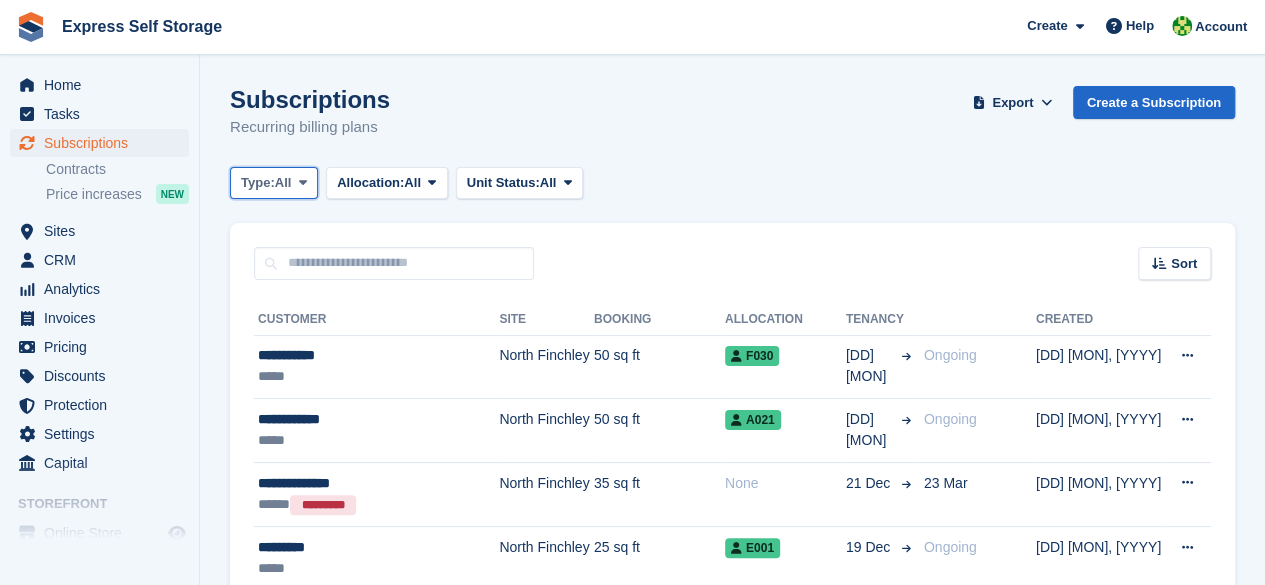click on "Type:" at bounding box center (258, 183) 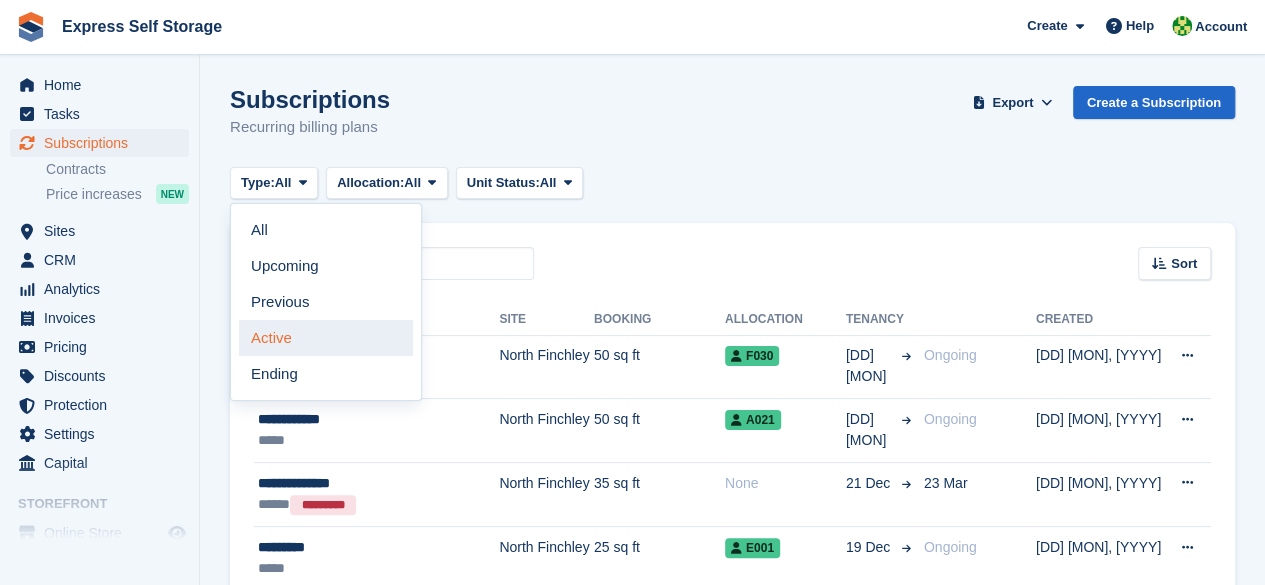 click on "Active" at bounding box center (326, 338) 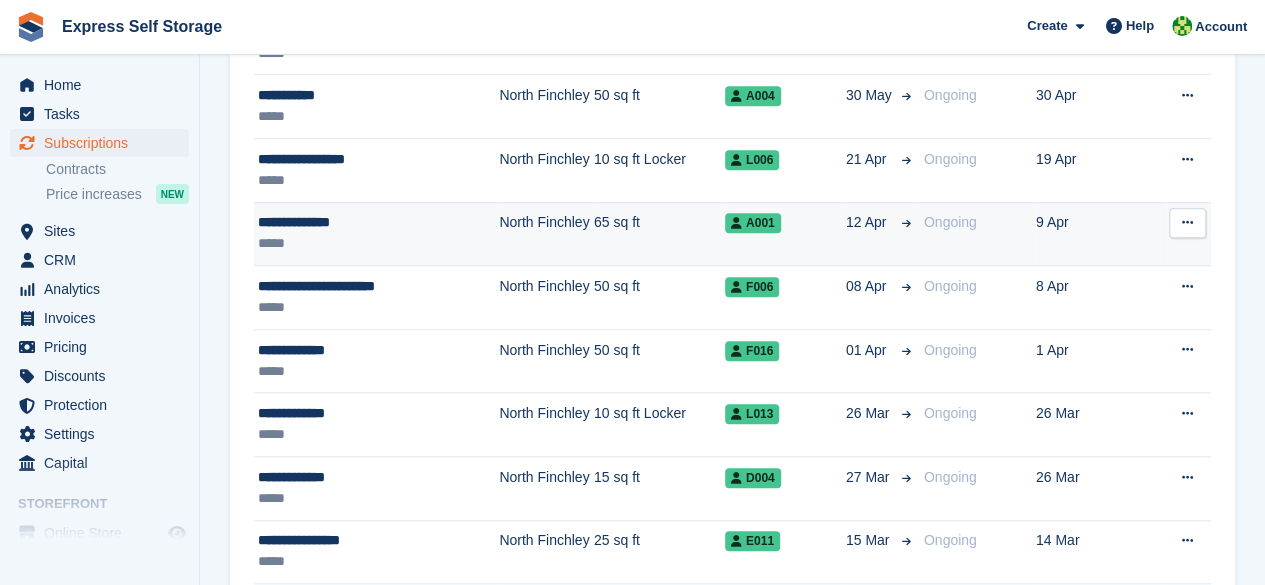 scroll, scrollTop: 900, scrollLeft: 0, axis: vertical 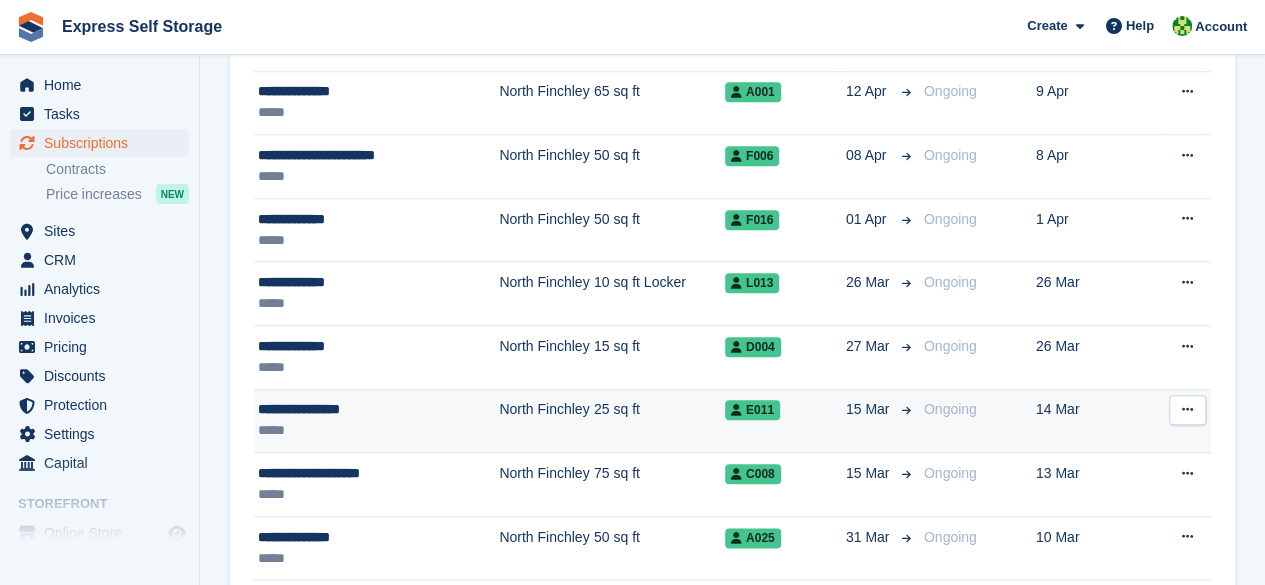 click on "Ongoing" at bounding box center (976, 421) 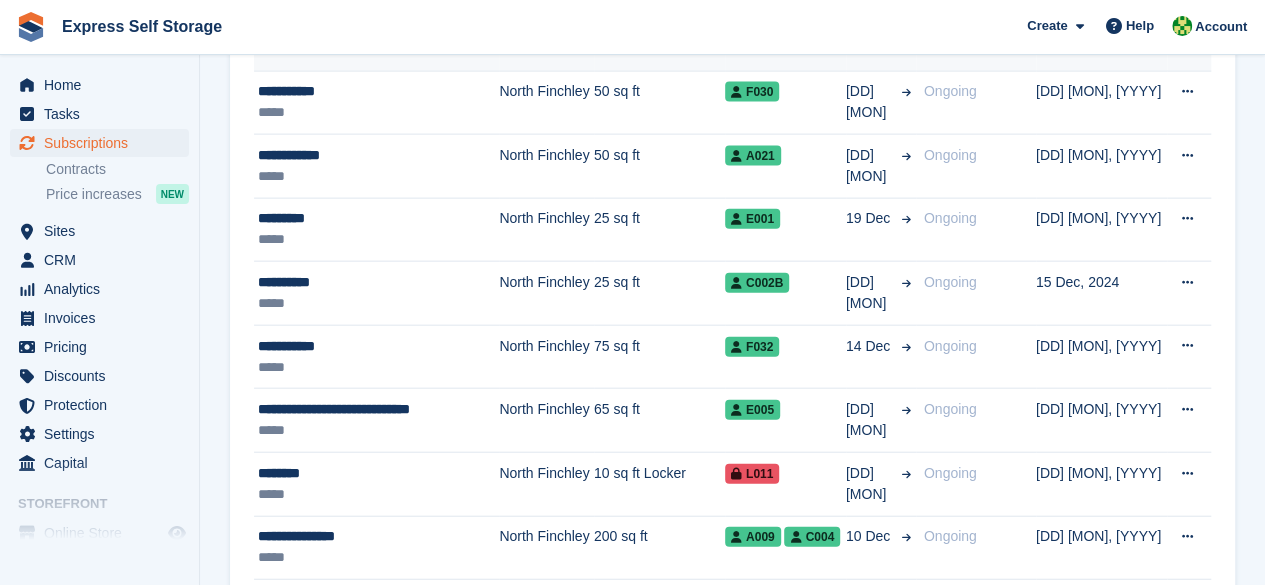 scroll, scrollTop: 1900, scrollLeft: 0, axis: vertical 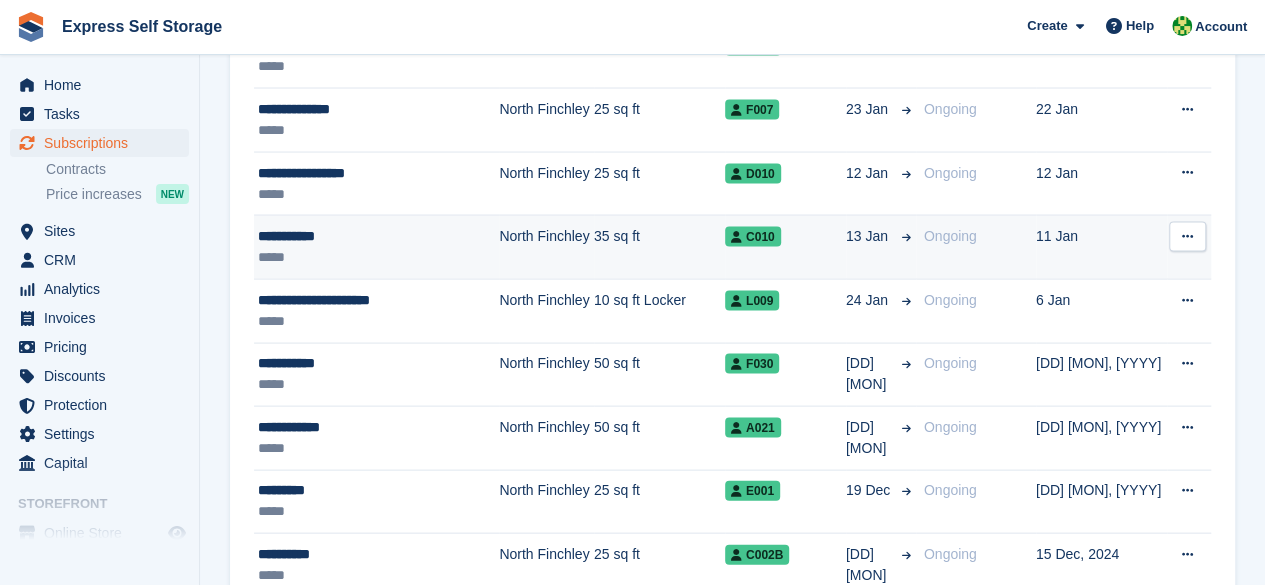click on "C010" at bounding box center [785, 248] 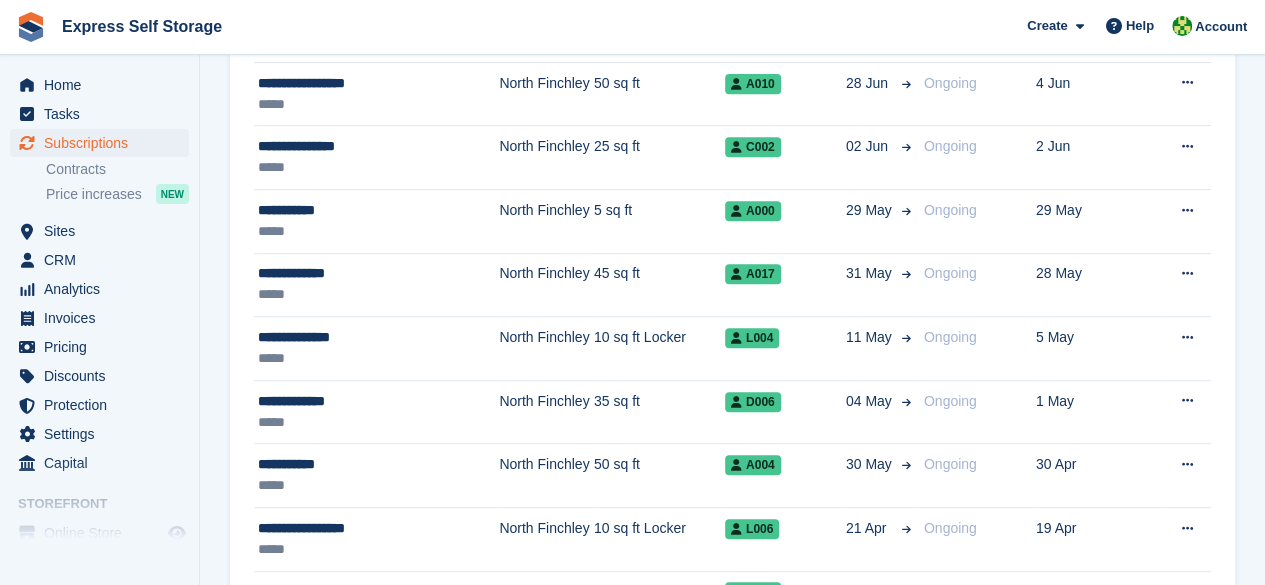 scroll, scrollTop: 0, scrollLeft: 0, axis: both 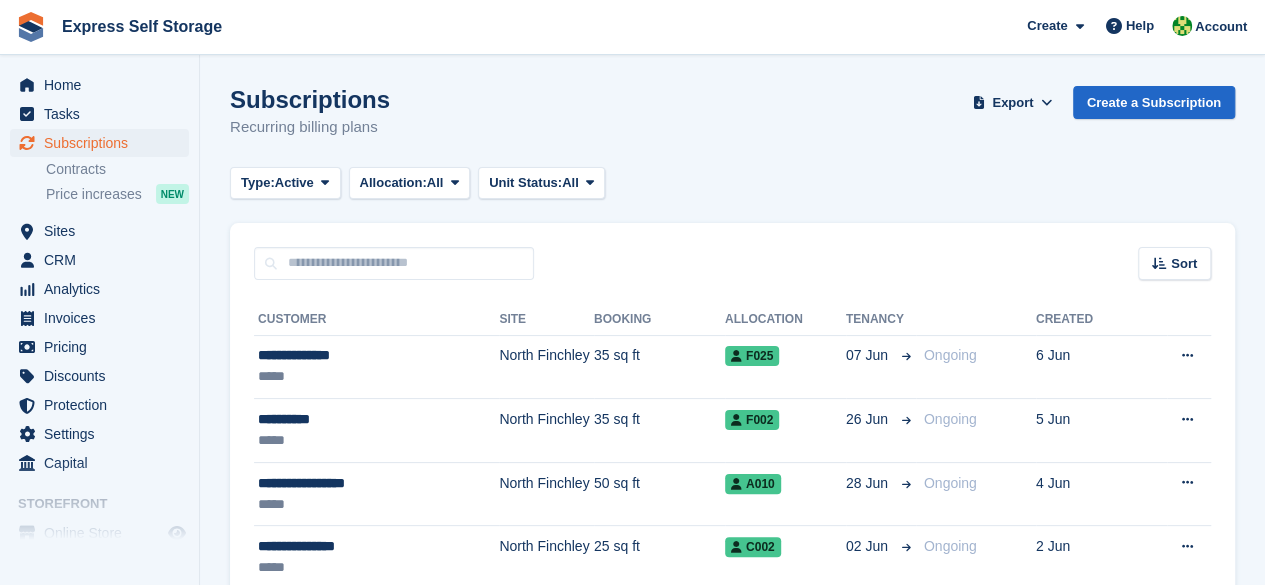 click on "Subscriptions
Recurring billing plans
Export
Export Subscriptions
Export a CSV of all Subscriptions which match the current filters.
Please allow time for large exports.
Start Export
Create a Subscription
Type:
Active
All
Upcoming
Previous
Active
Ending
Allocation:
All
All
Allocated
Unallocated
All" at bounding box center (732, 1807) 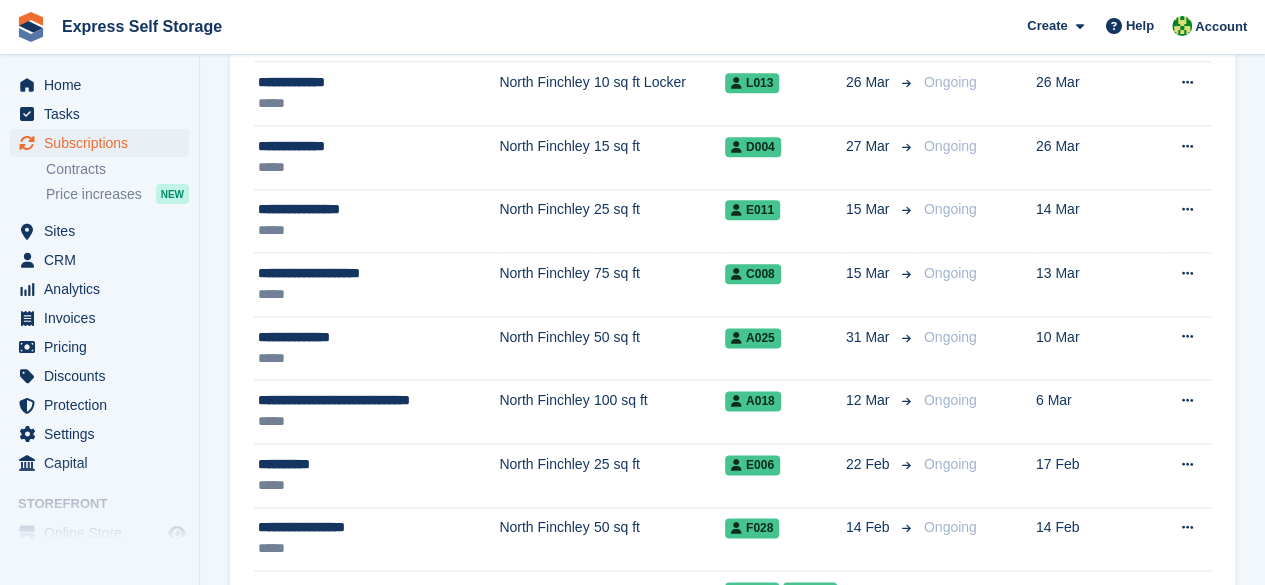 scroll, scrollTop: 1200, scrollLeft: 0, axis: vertical 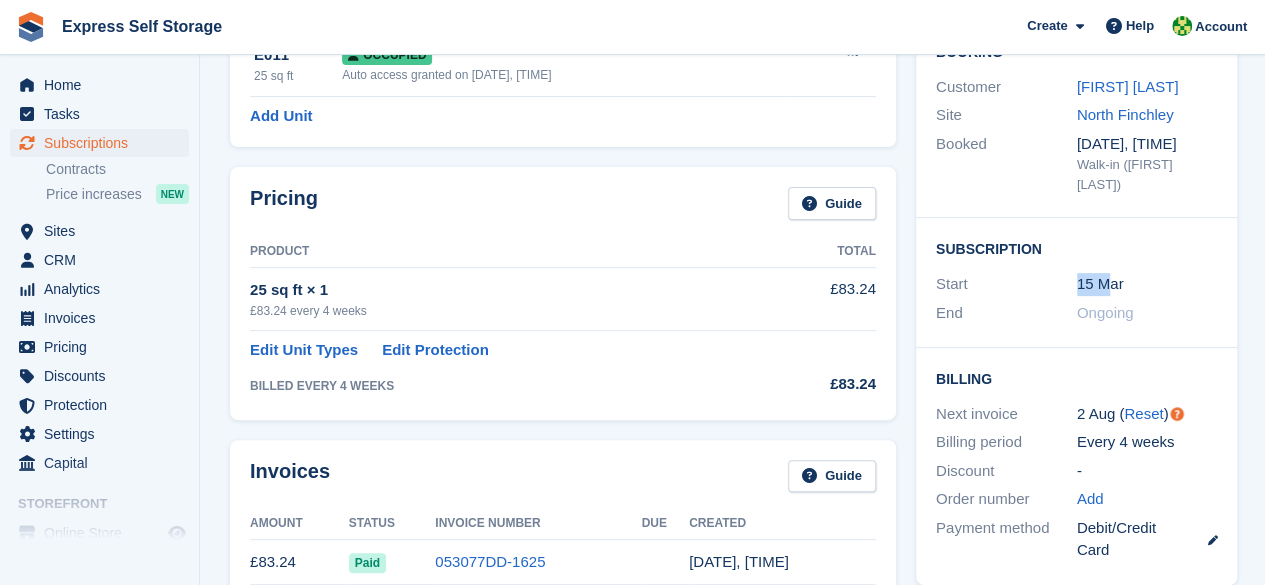 drag, startPoint x: 1072, startPoint y: 259, endPoint x: 1108, endPoint y: 259, distance: 36 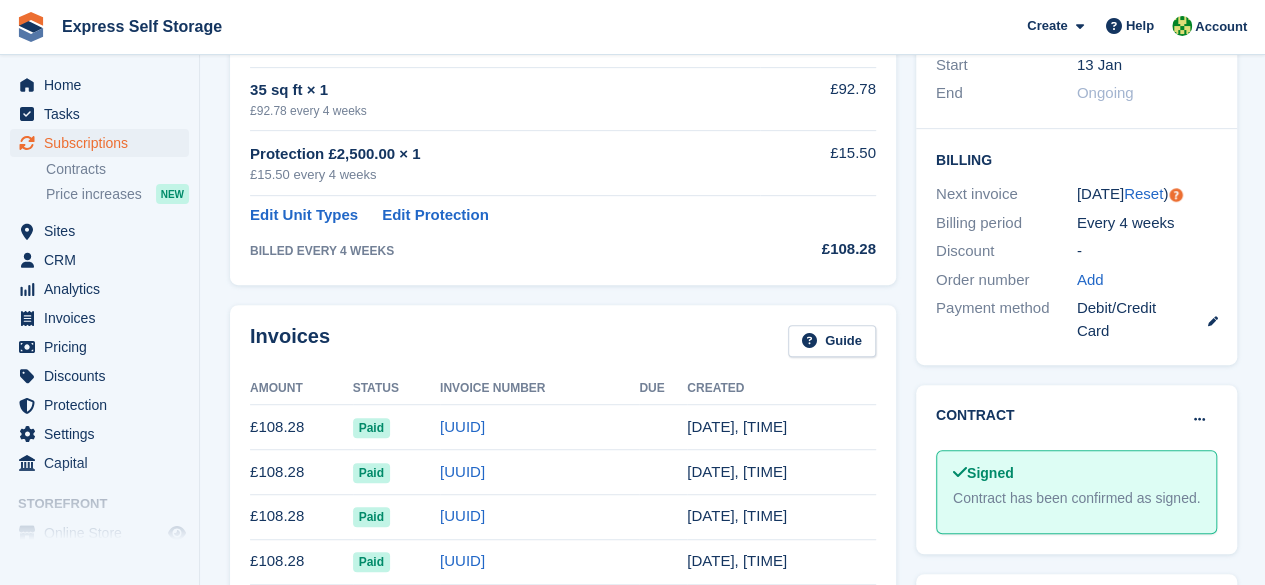 scroll, scrollTop: 600, scrollLeft: 0, axis: vertical 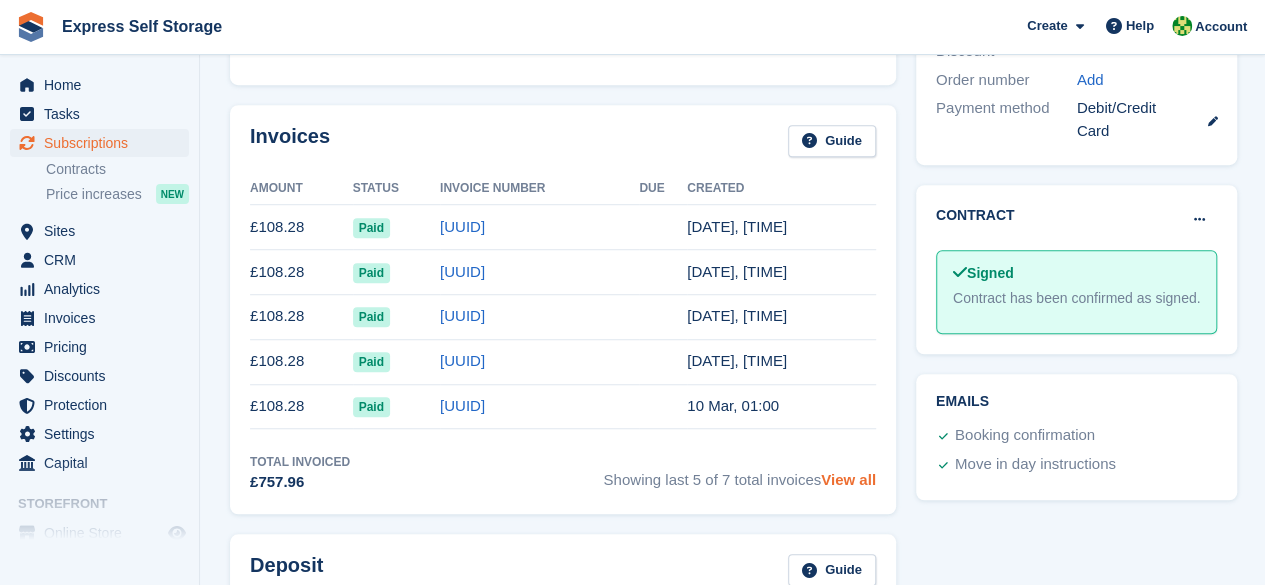 click on "View all" at bounding box center (848, 479) 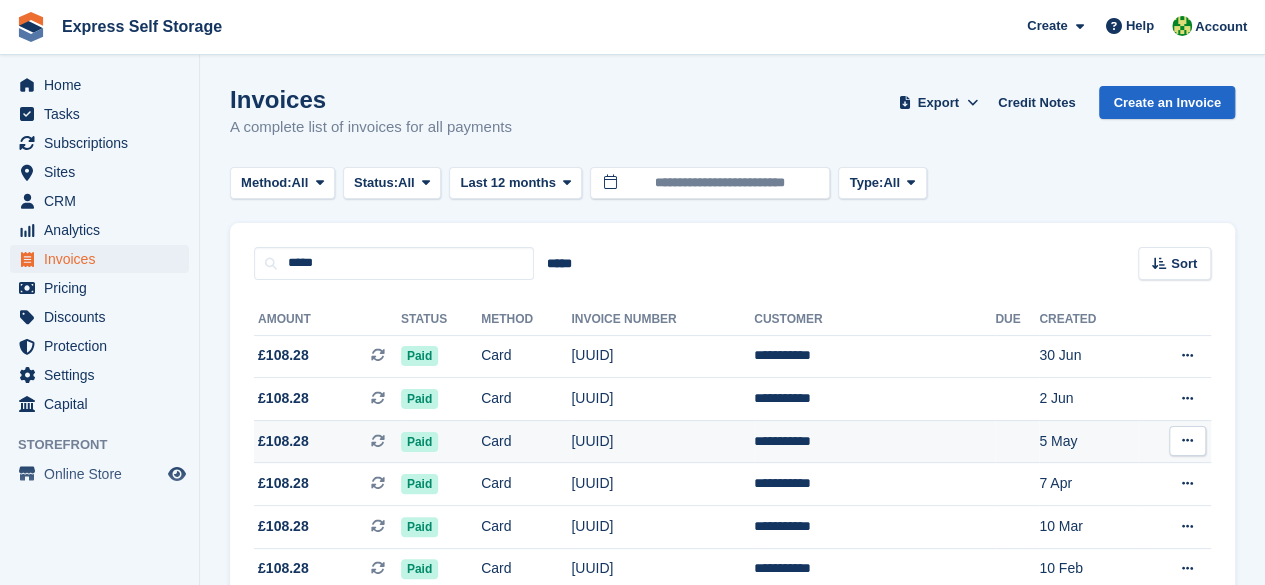 scroll, scrollTop: 192, scrollLeft: 0, axis: vertical 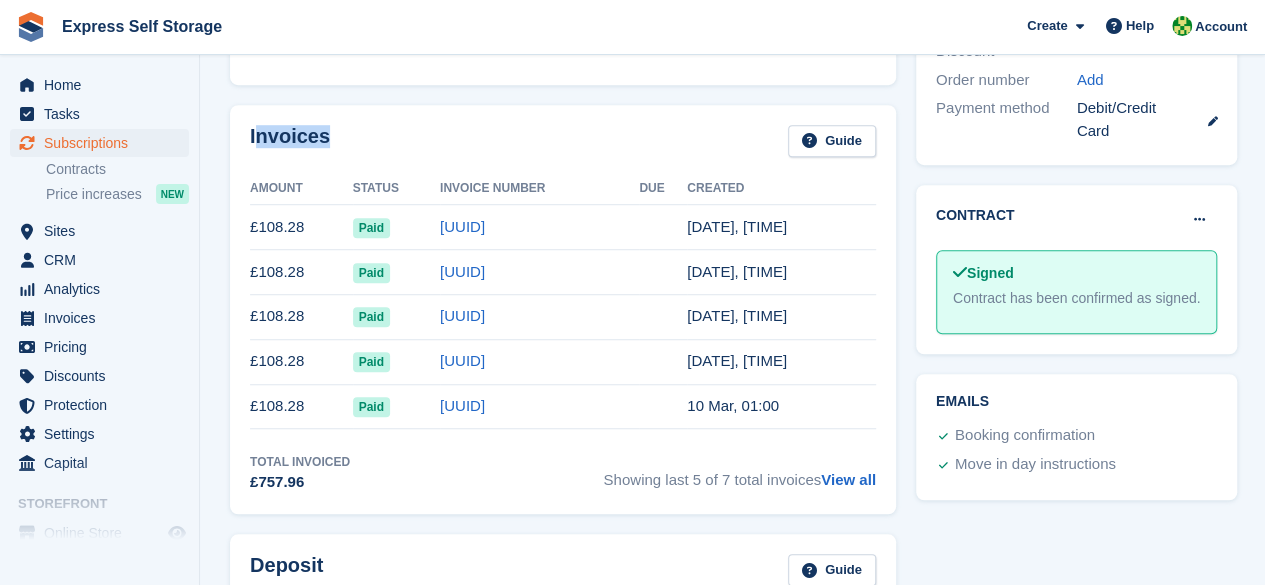 drag, startPoint x: 340, startPoint y: 145, endPoint x: 253, endPoint y: 138, distance: 87.28116 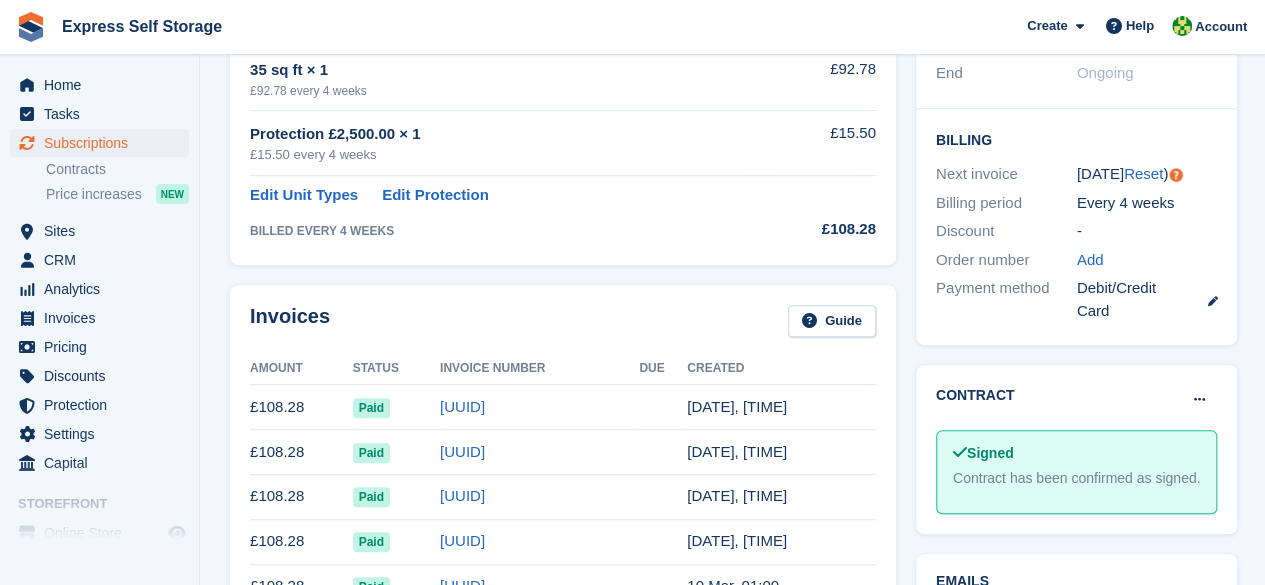 scroll, scrollTop: 600, scrollLeft: 0, axis: vertical 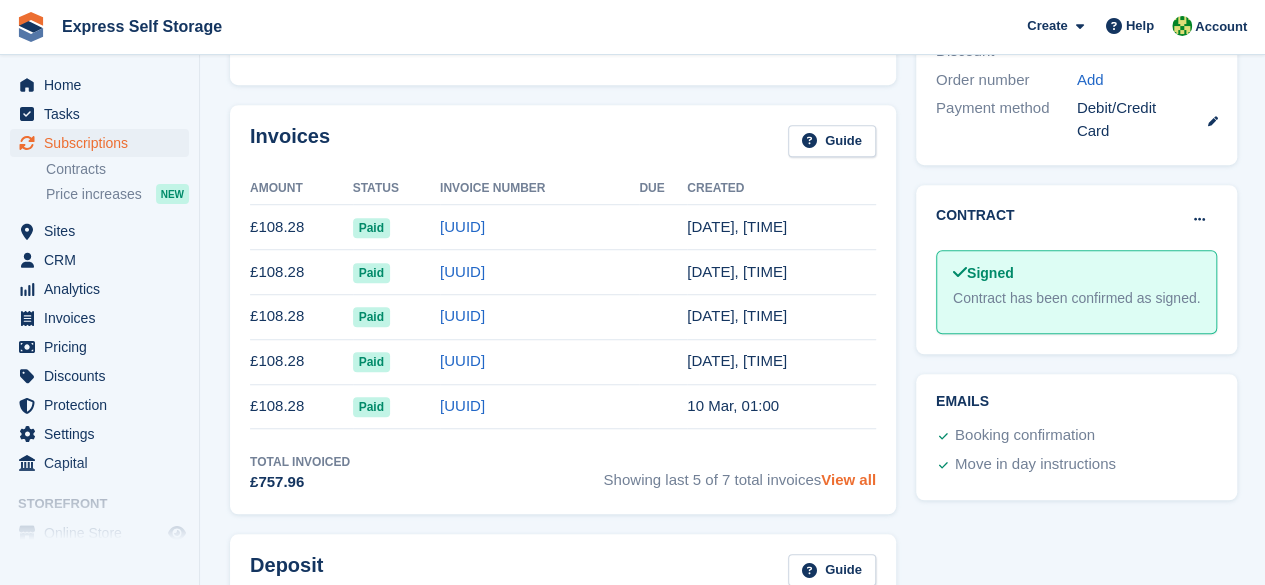 click on "View all" at bounding box center [848, 479] 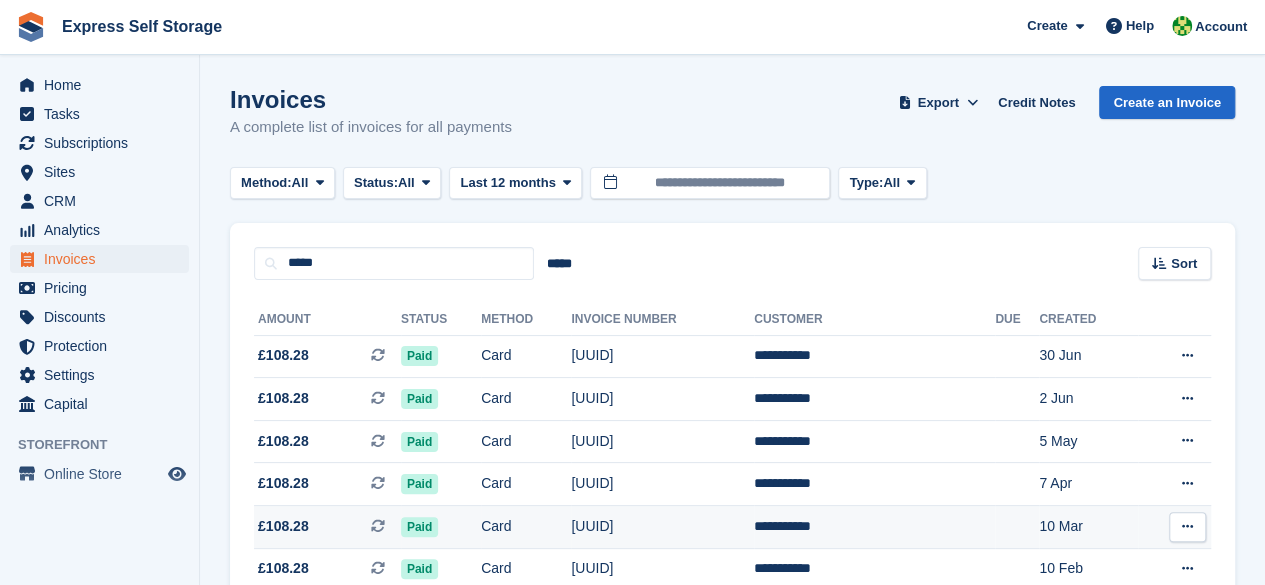 scroll, scrollTop: 192, scrollLeft: 0, axis: vertical 